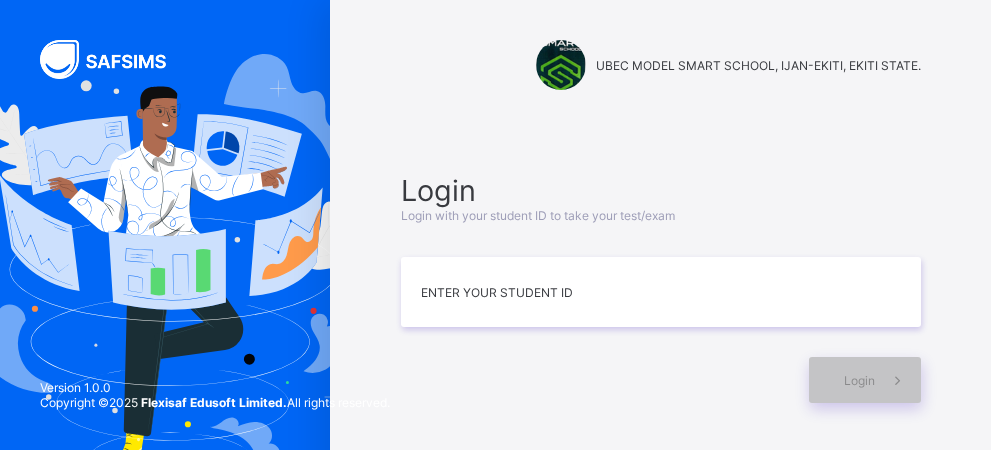 scroll, scrollTop: 0, scrollLeft: 0, axis: both 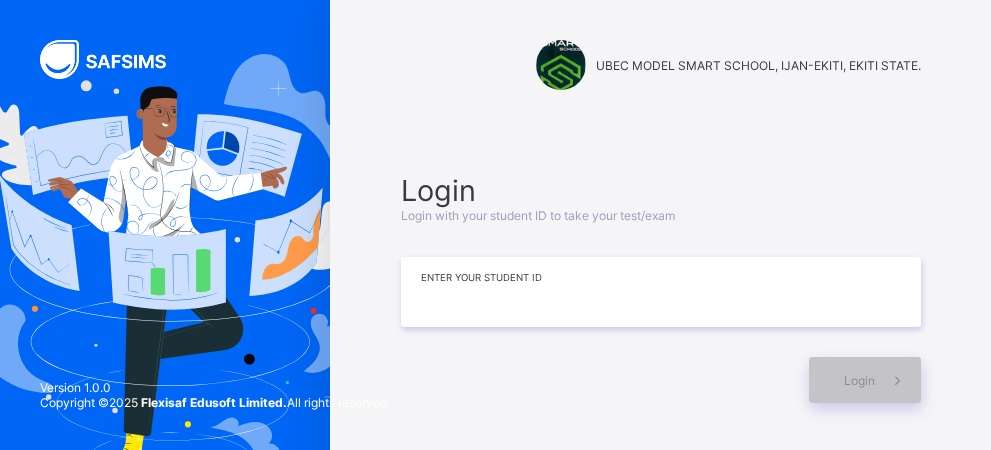 click at bounding box center [661, 292] 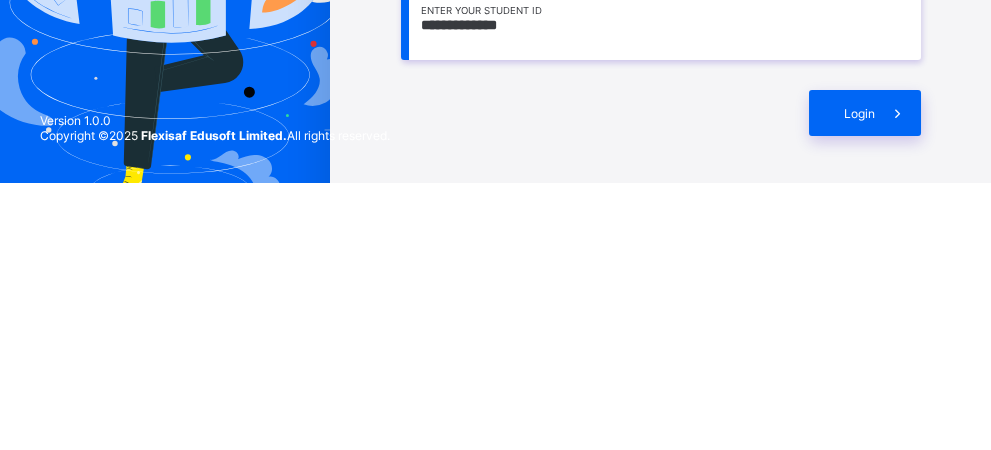 scroll, scrollTop: 10, scrollLeft: 0, axis: vertical 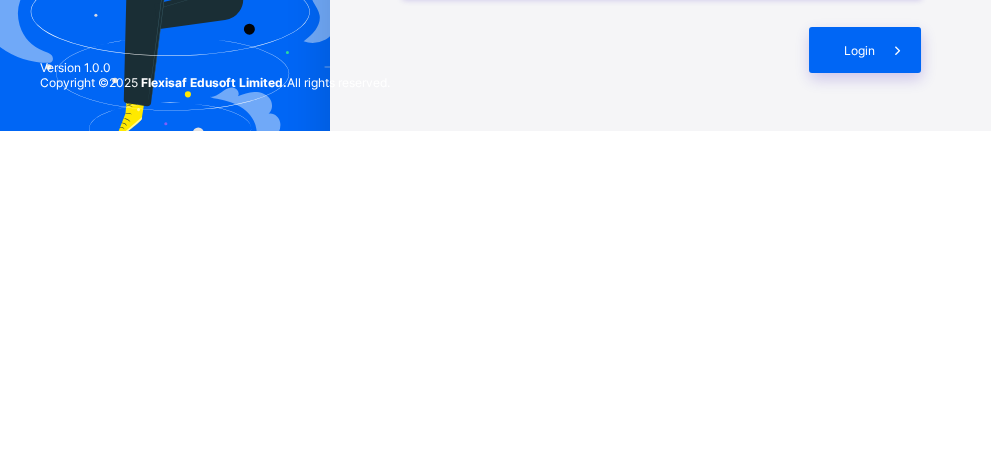 type on "**********" 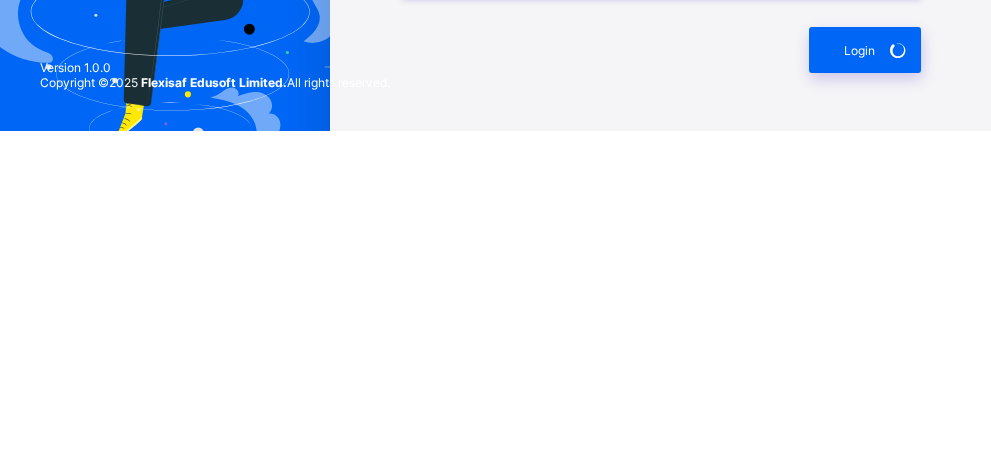 scroll, scrollTop: 10, scrollLeft: 0, axis: vertical 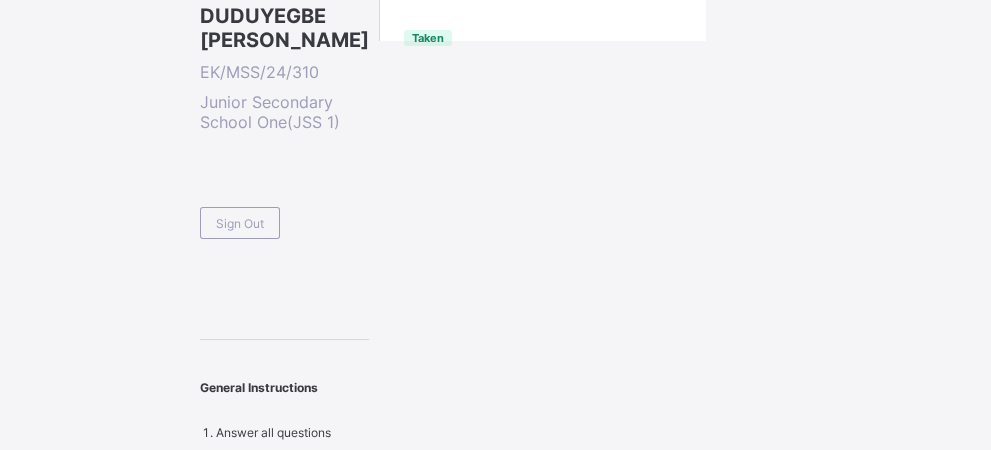 click on "Sign Out" at bounding box center (240, 223) 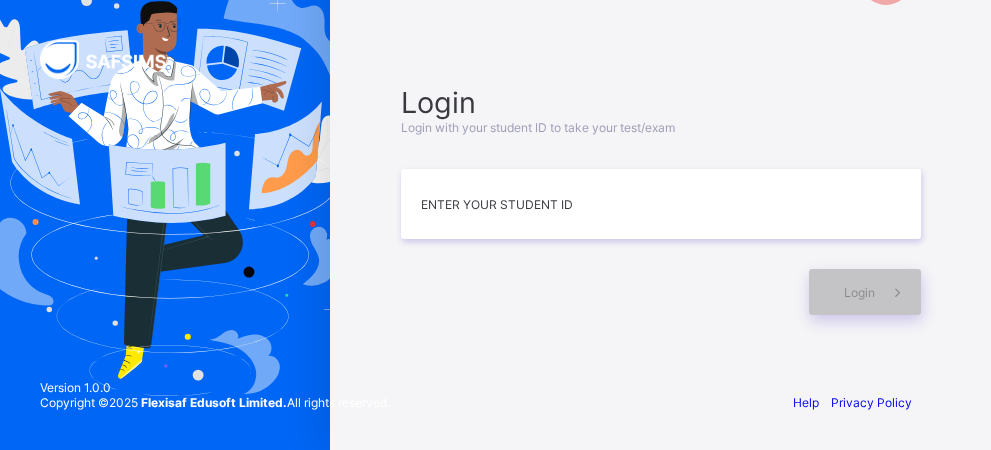 scroll, scrollTop: 96, scrollLeft: 0, axis: vertical 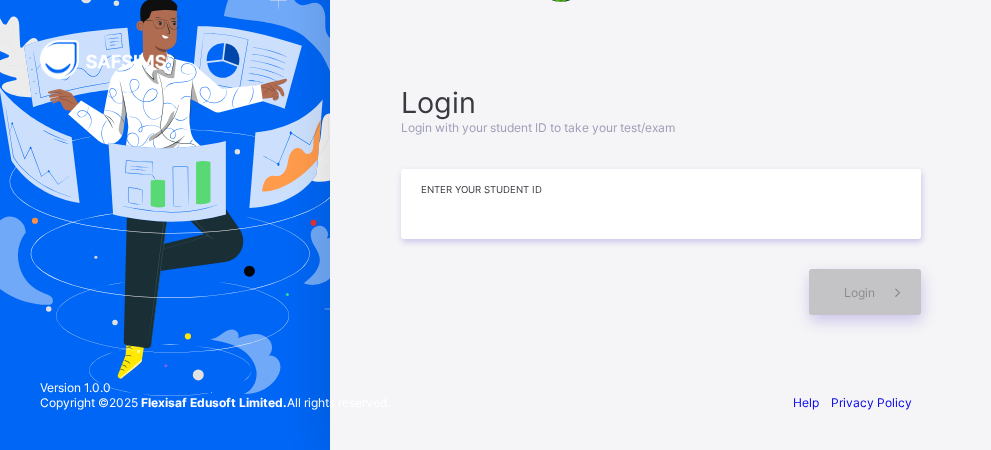 click at bounding box center (661, 204) 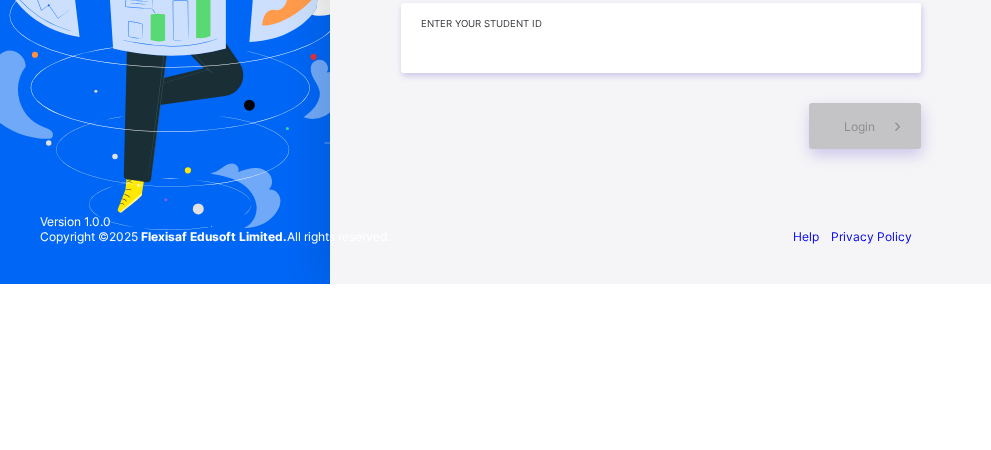 scroll, scrollTop: 96, scrollLeft: 0, axis: vertical 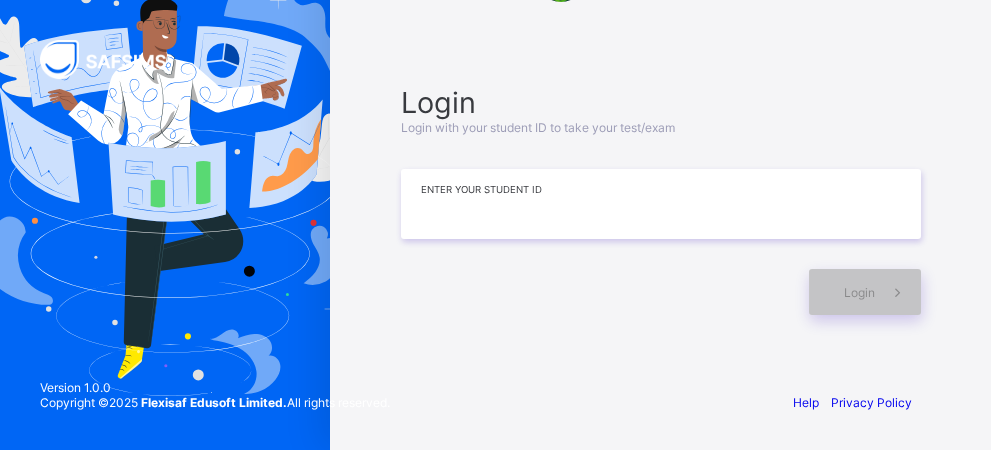click at bounding box center (661, 204) 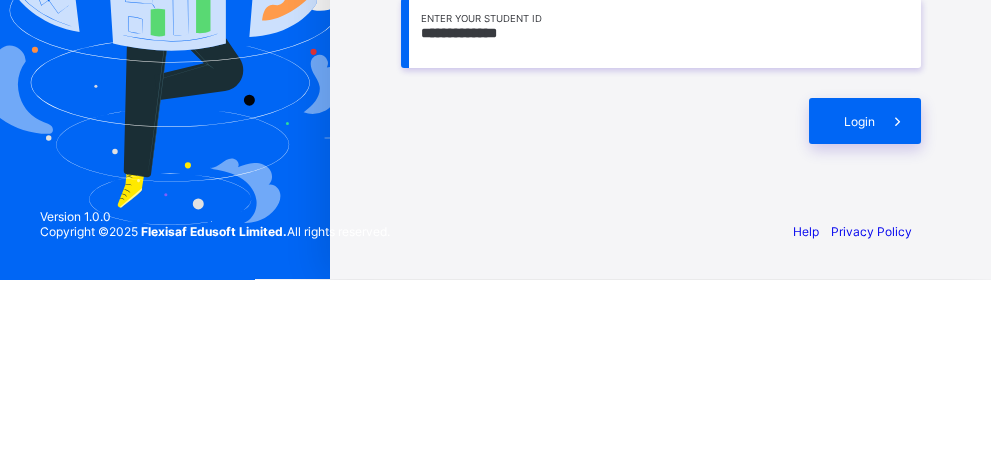 scroll, scrollTop: 96, scrollLeft: 0, axis: vertical 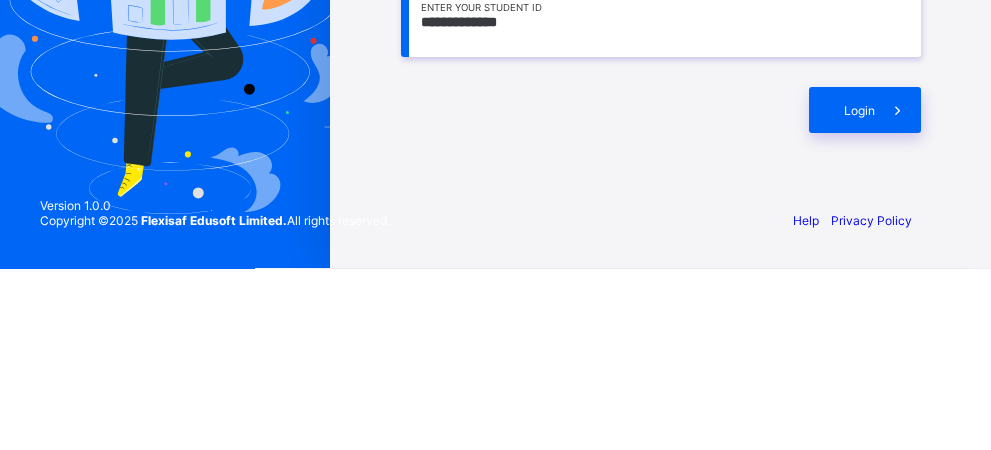 type on "**********" 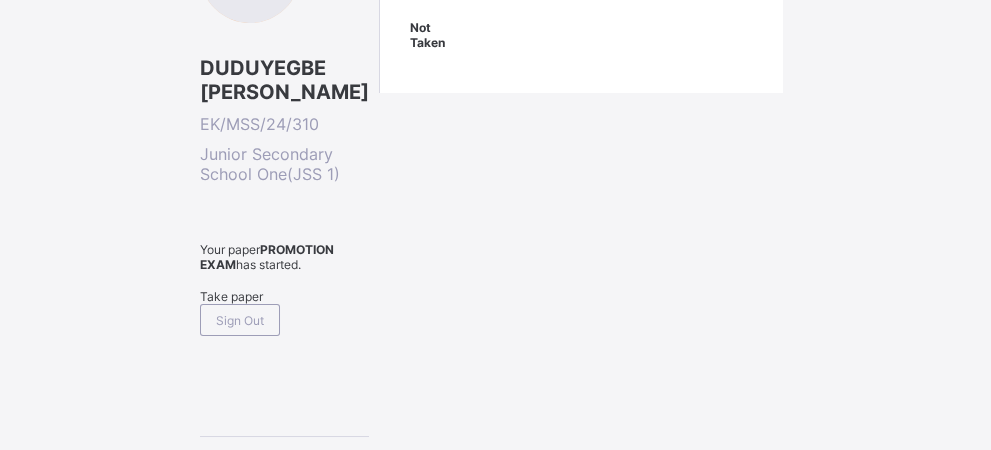 scroll, scrollTop: 358, scrollLeft: 0, axis: vertical 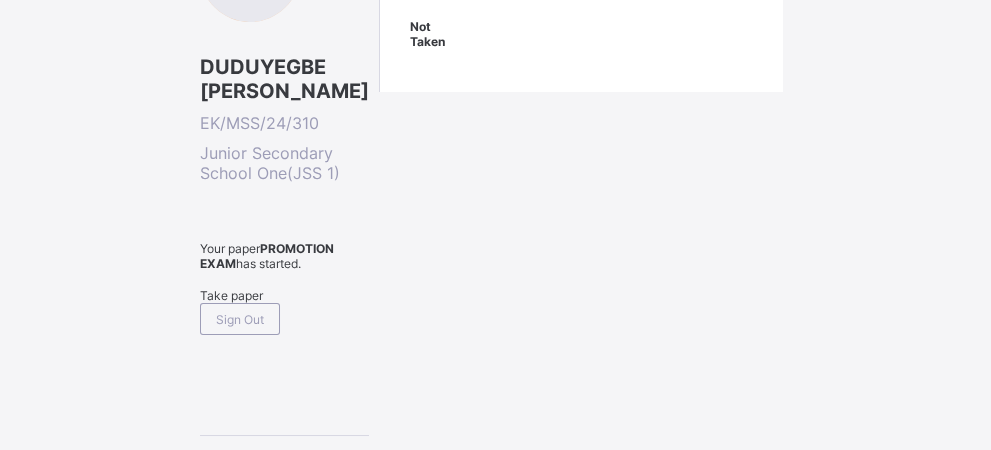 click on "Take paper" at bounding box center (284, 295) 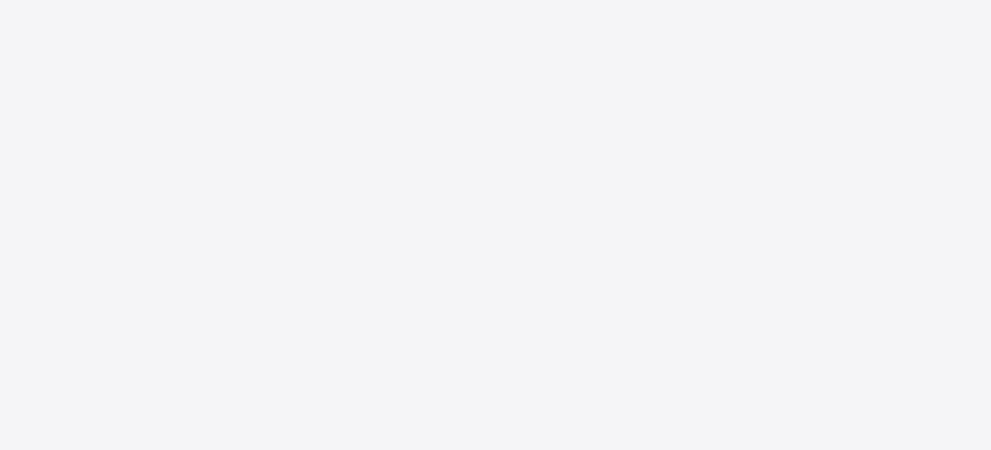 scroll, scrollTop: 0, scrollLeft: 0, axis: both 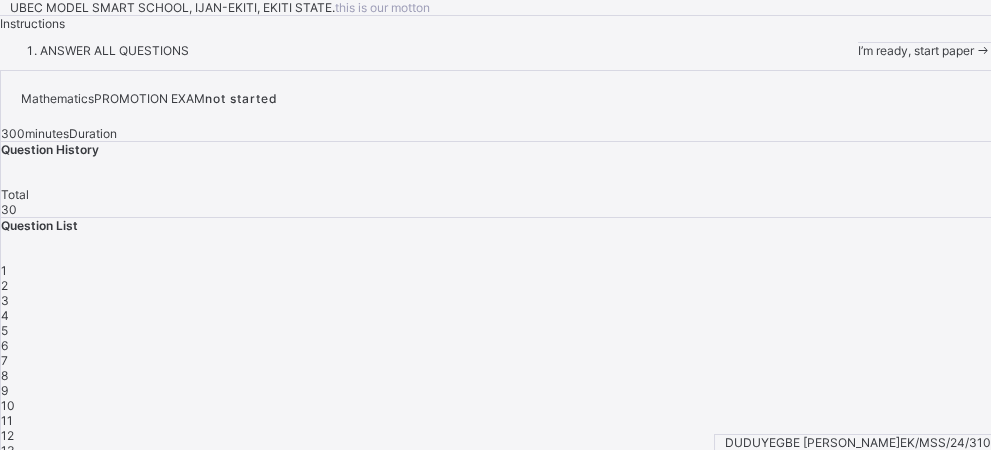 click on "I’m ready, start paper" at bounding box center (916, 50) 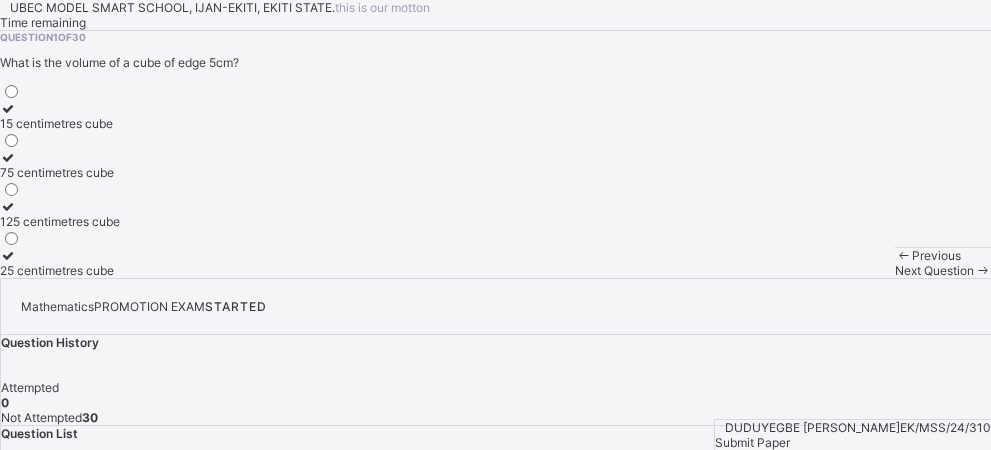 click on "75 centimetres cube" at bounding box center [60, 172] 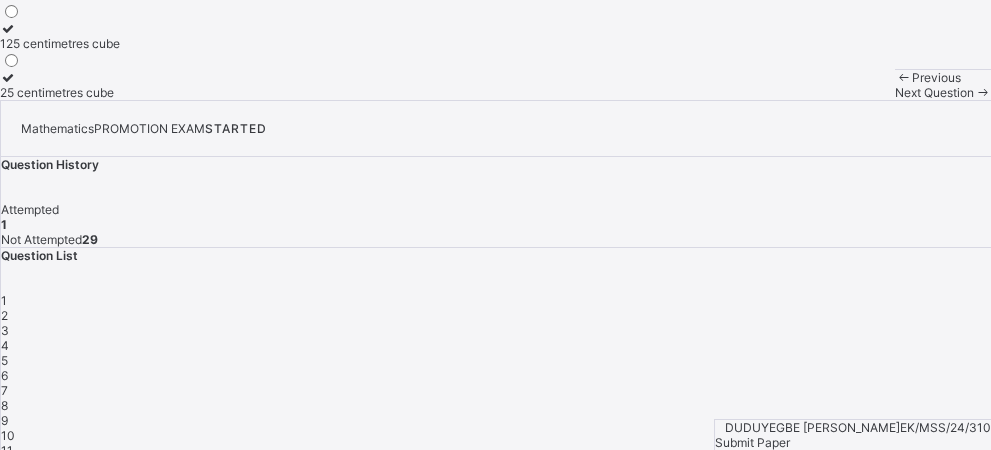 scroll, scrollTop: 242, scrollLeft: 0, axis: vertical 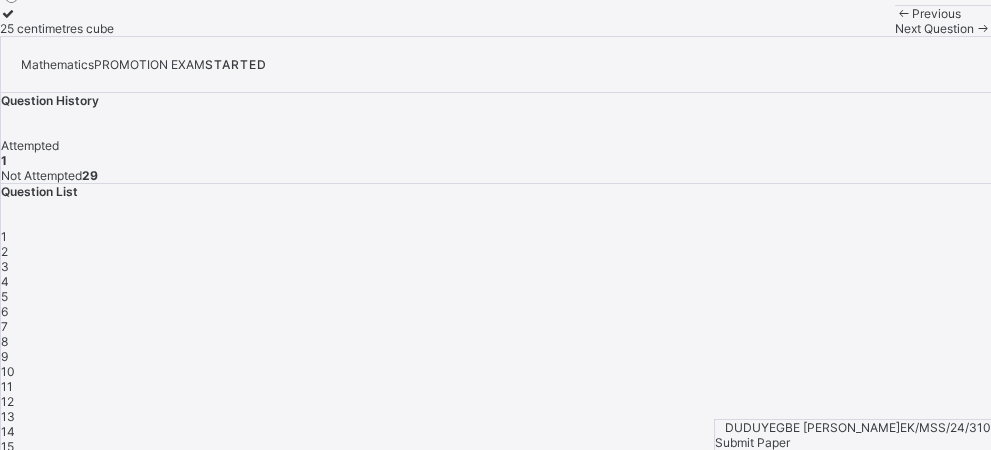 click on "25 centimetres cube" at bounding box center (60, 21) 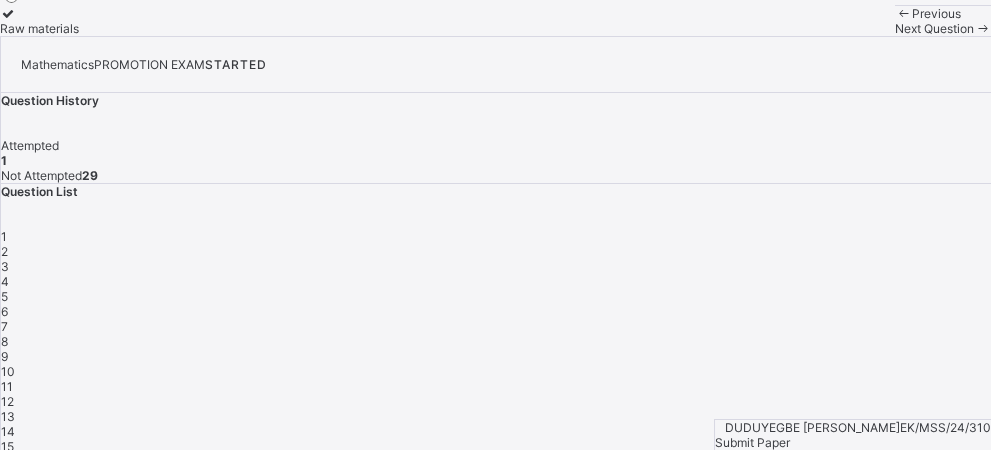scroll, scrollTop: 166, scrollLeft: 0, axis: vertical 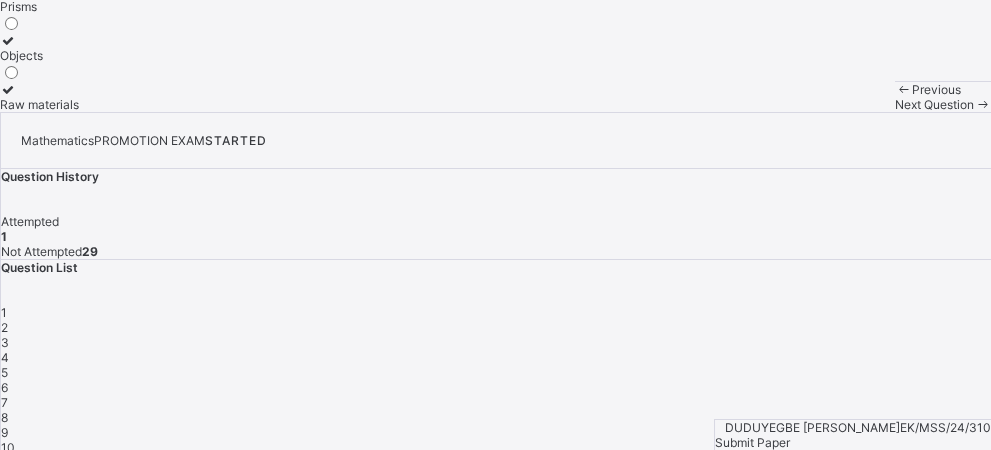 click at bounding box center (39, -9) 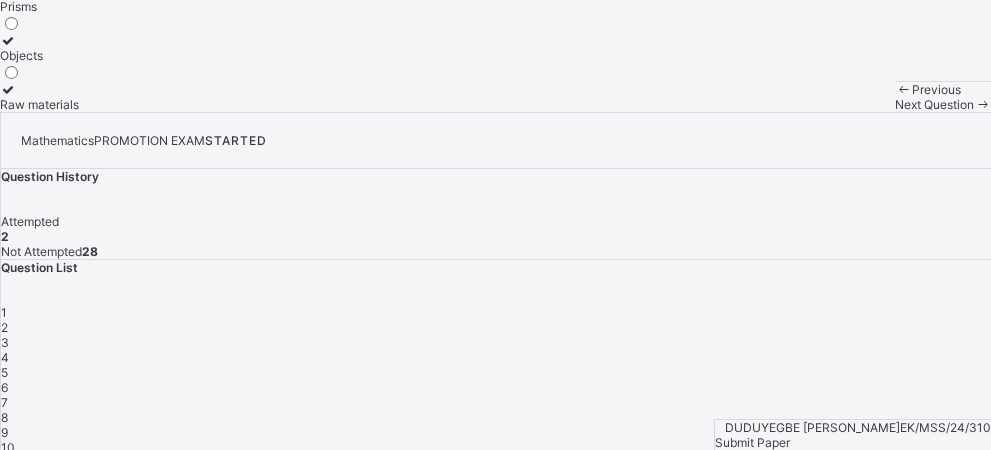 click on "1 2 3 4 5 6 7 8 9 10 11 12 13 14 15 16 17 18 19 20 21 22 23 24 25 26 27 28 29 30" at bounding box center (496, 530) 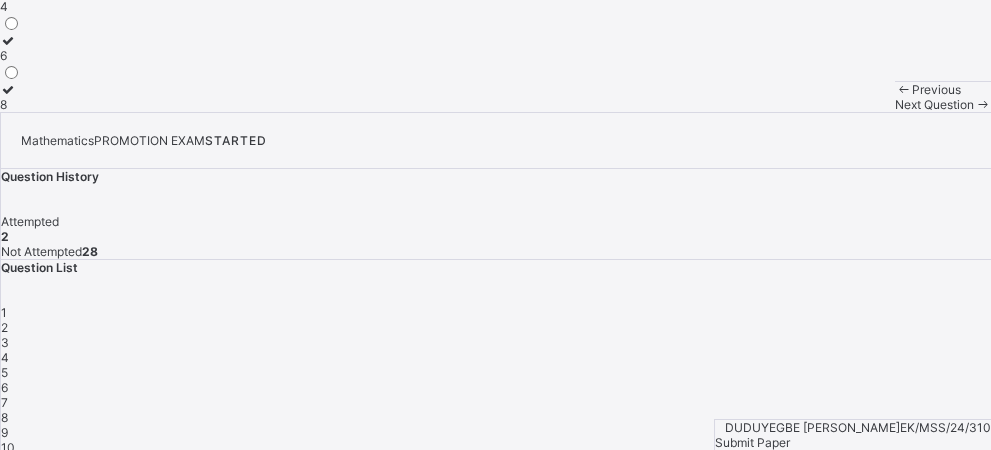 click at bounding box center [8, 40] 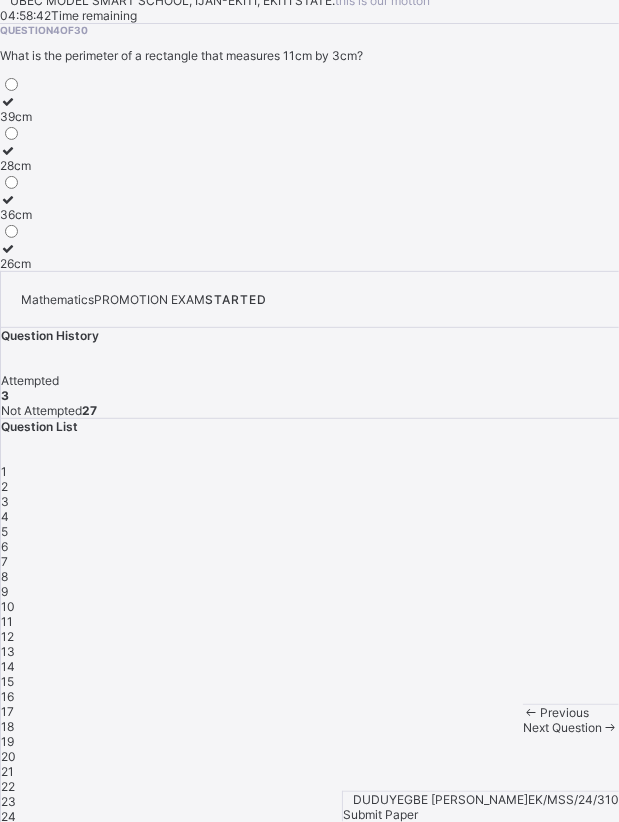 scroll, scrollTop: 0, scrollLeft: 0, axis: both 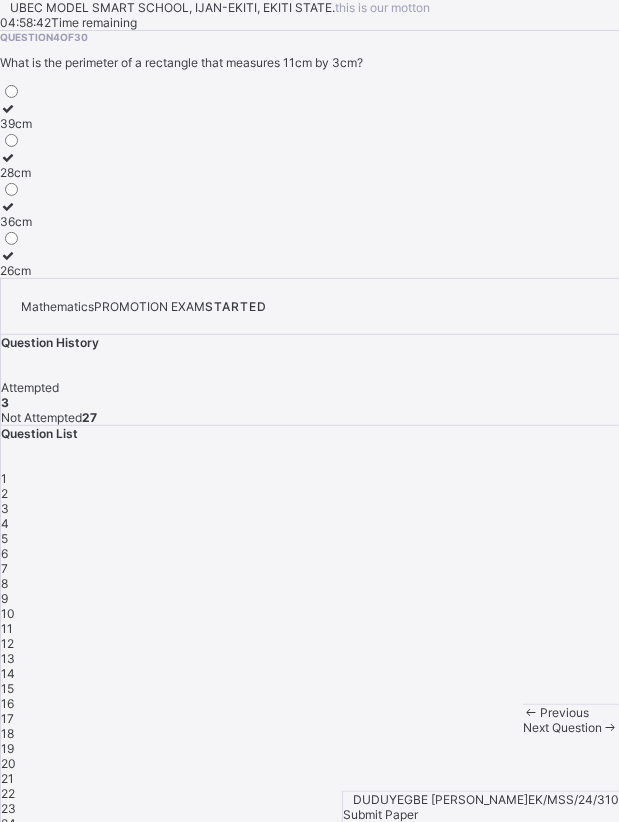 click on "26cm" at bounding box center (16, 270) 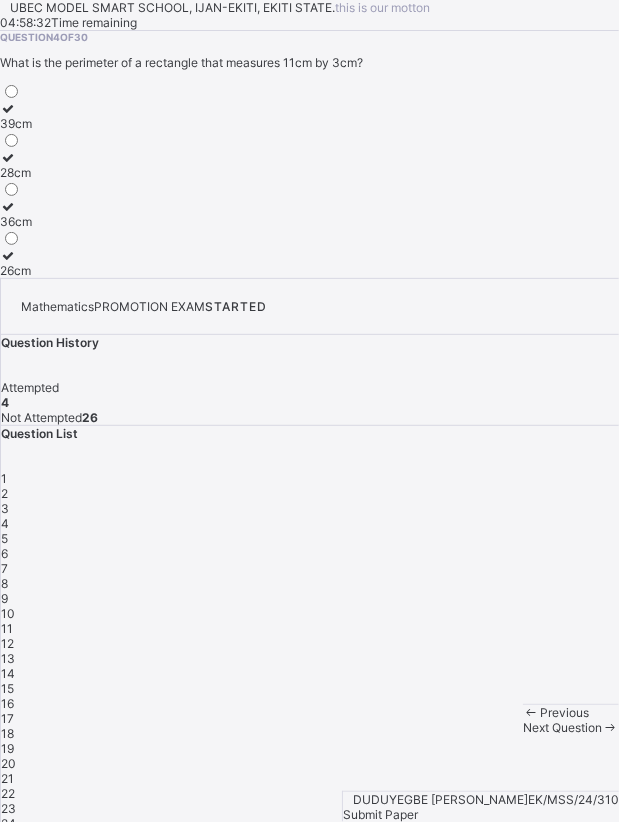 click on "36cm" at bounding box center [16, 214] 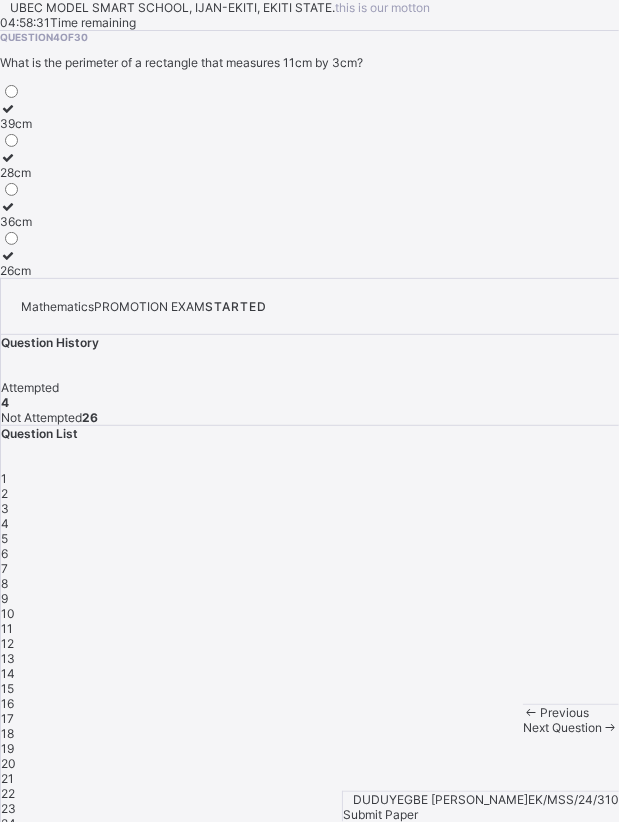 click on "Next Question" at bounding box center [571, 727] 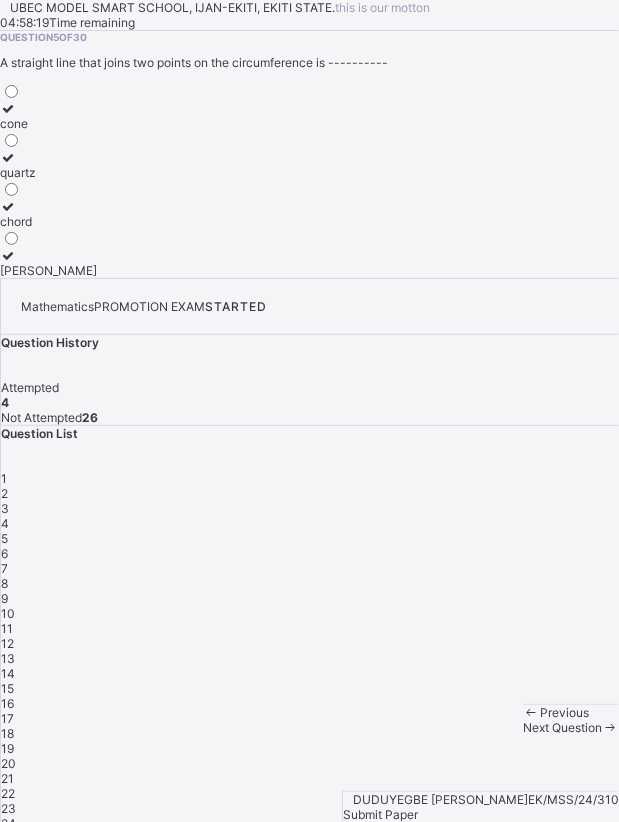 click on "chord" at bounding box center (48, 221) 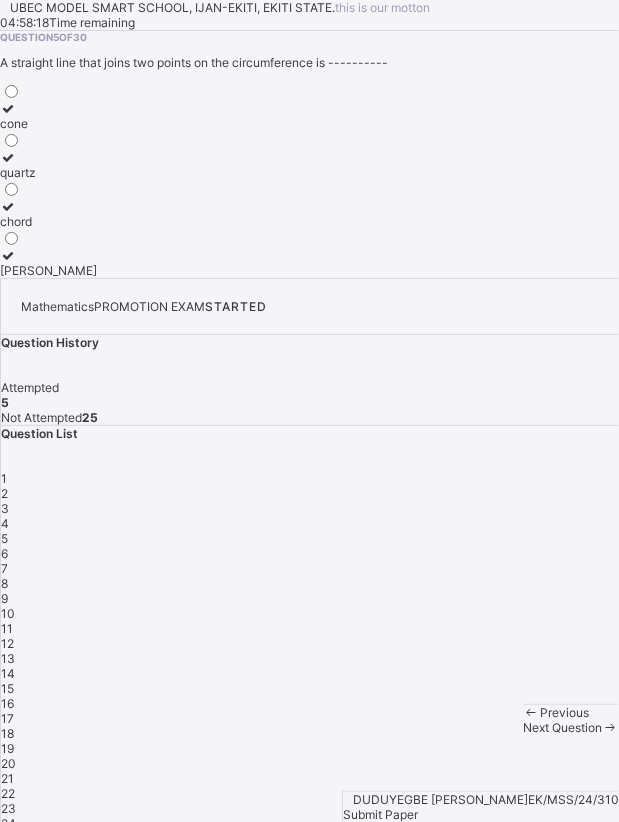 click on "Next Question" at bounding box center [571, 727] 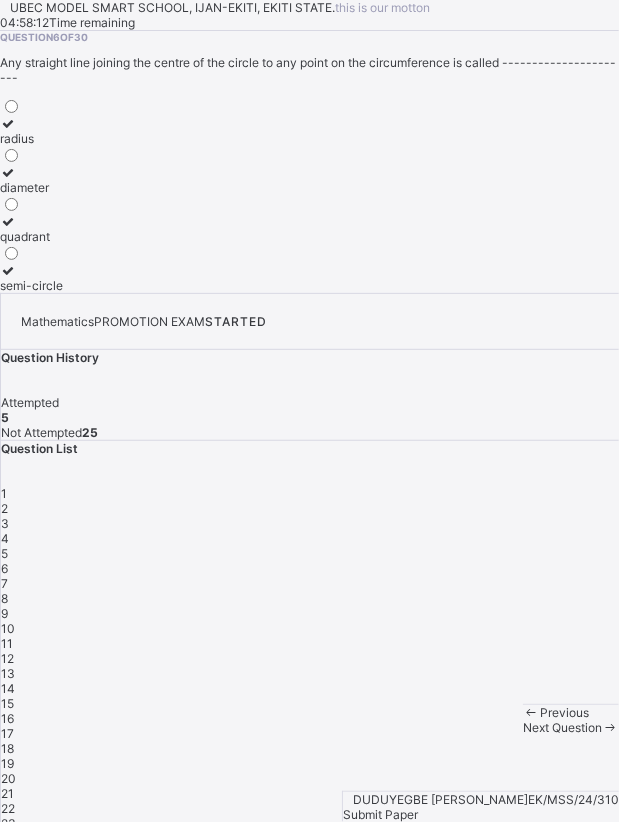 click on "Any straight line joining the centre of the circle to any point on the circumference is called ----------------------" at bounding box center (309, 70) 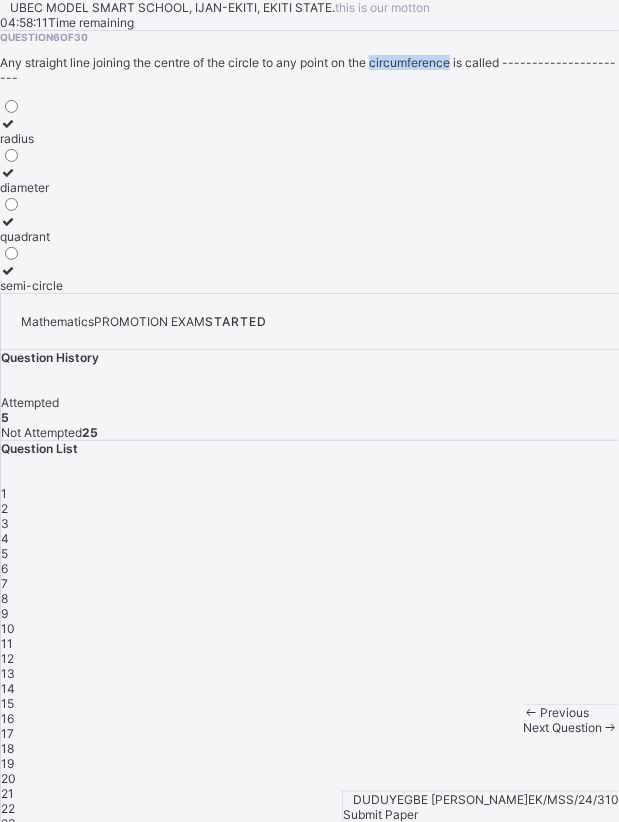 click on "radius diameter quadrant semi-circle" at bounding box center (309, 195) 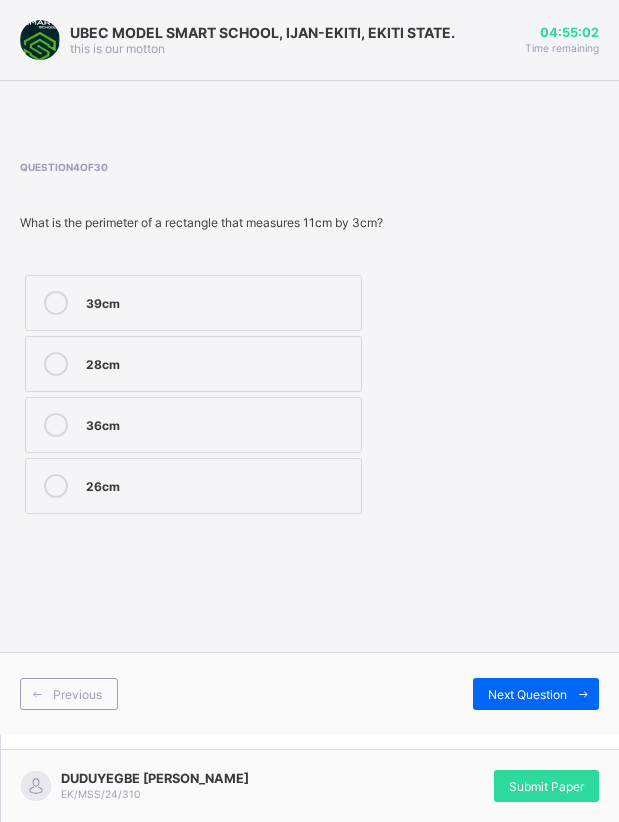 scroll, scrollTop: 0, scrollLeft: 0, axis: both 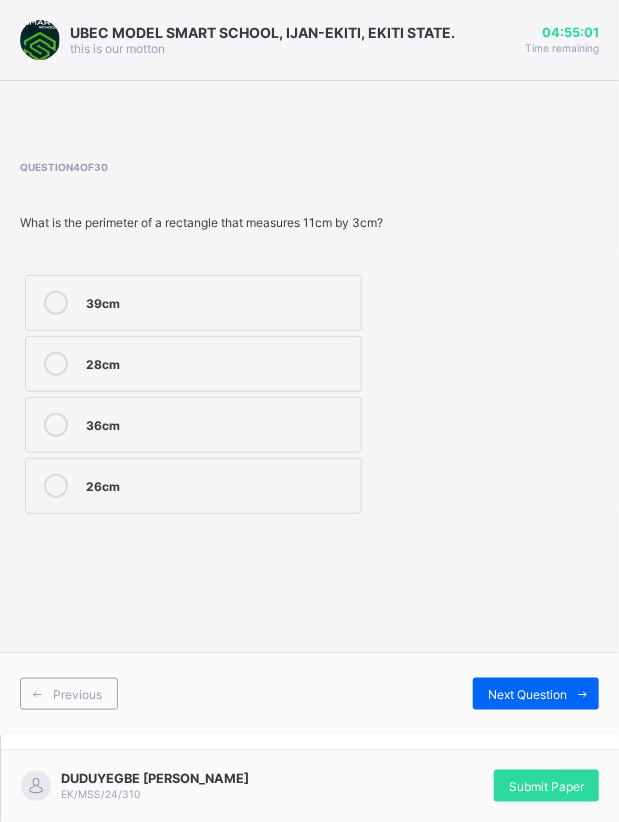 click on "Next Question" at bounding box center [536, 694] 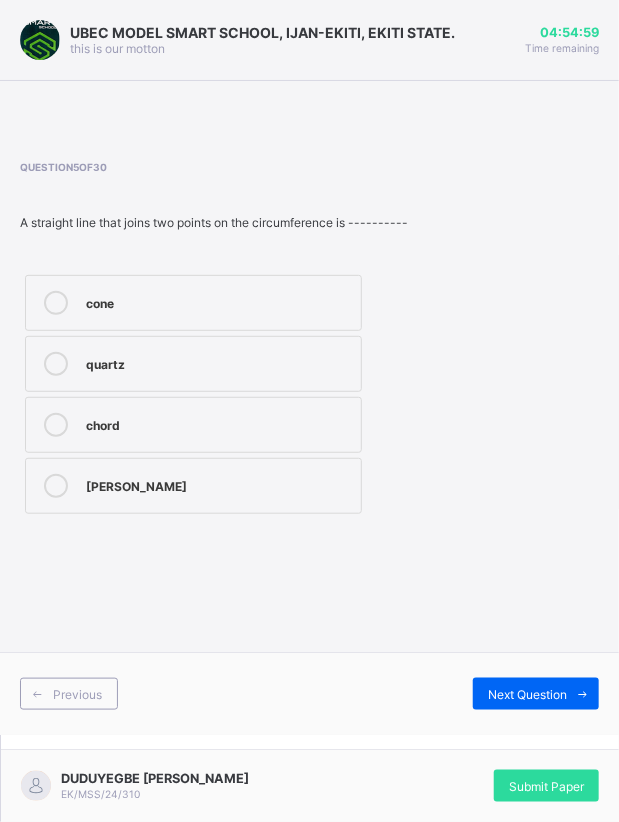 click on "Next Question" at bounding box center [527, 694] 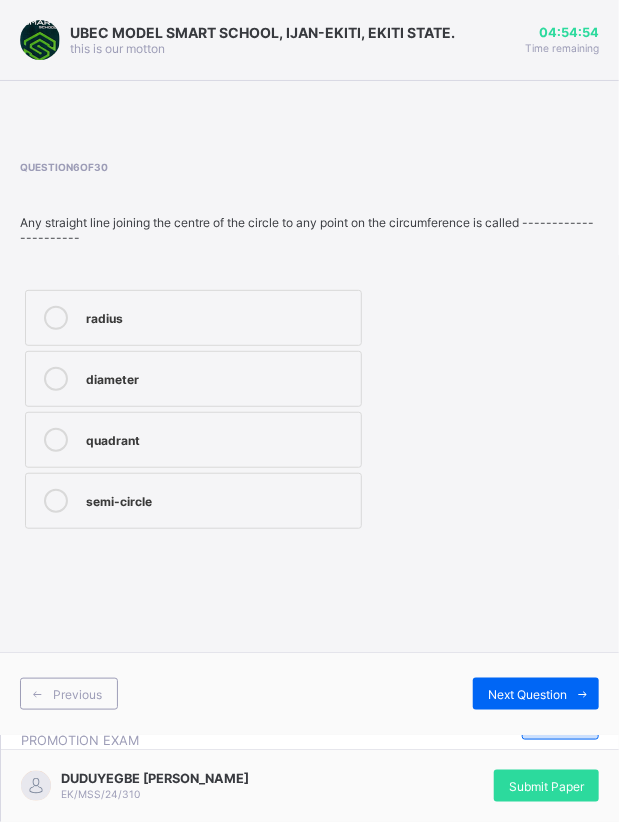 click on "Next Question" at bounding box center (527, 694) 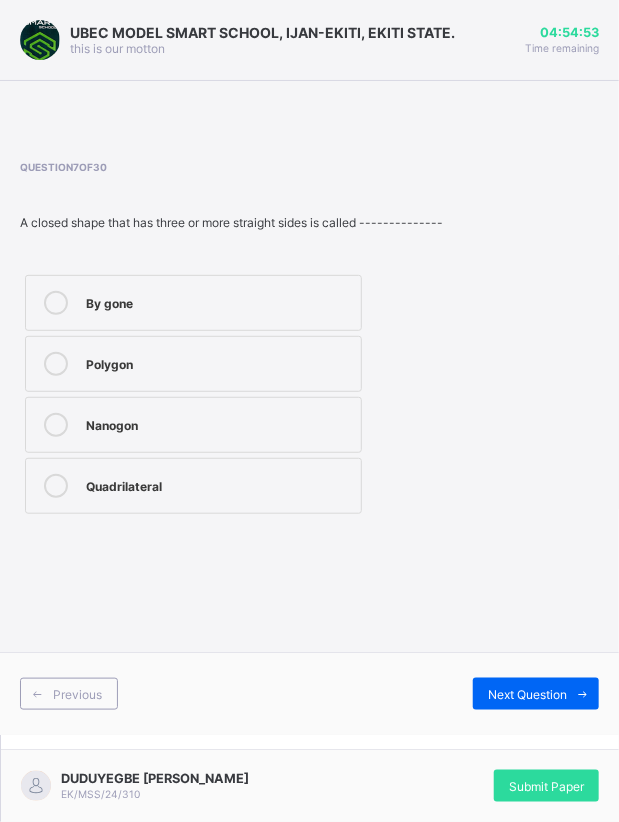 click on "Next Question" at bounding box center [527, 694] 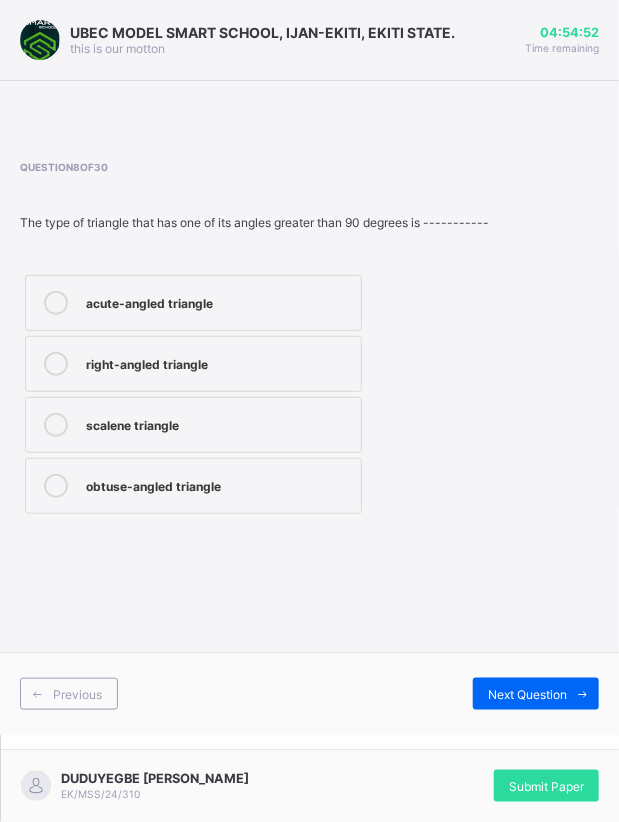 click on "Next Question" at bounding box center [527, 694] 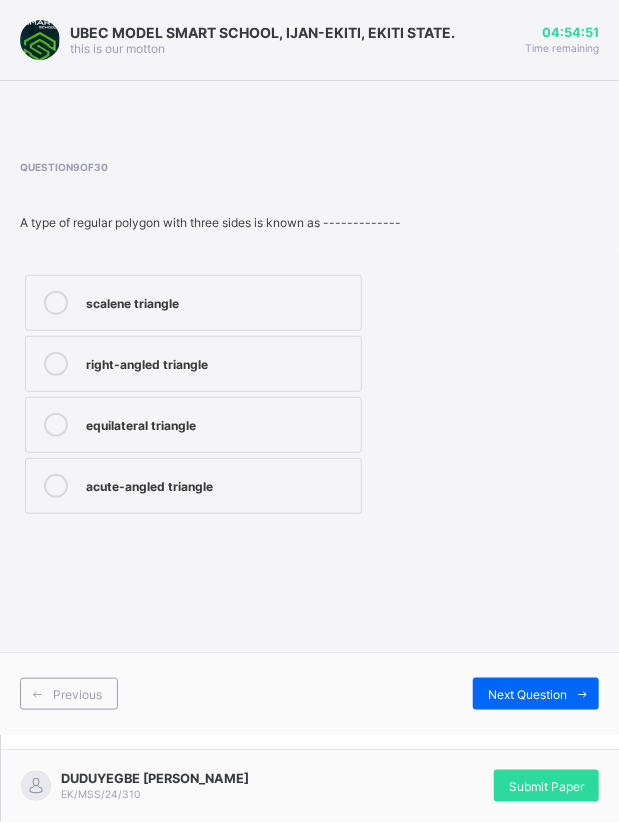 click on "Next Question" at bounding box center (536, 694) 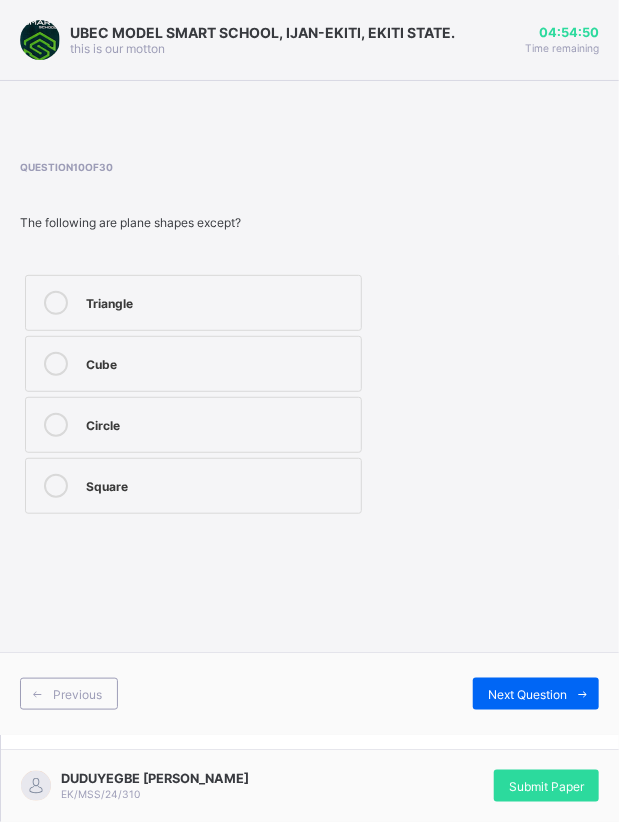 click on "Next Question" at bounding box center [527, 694] 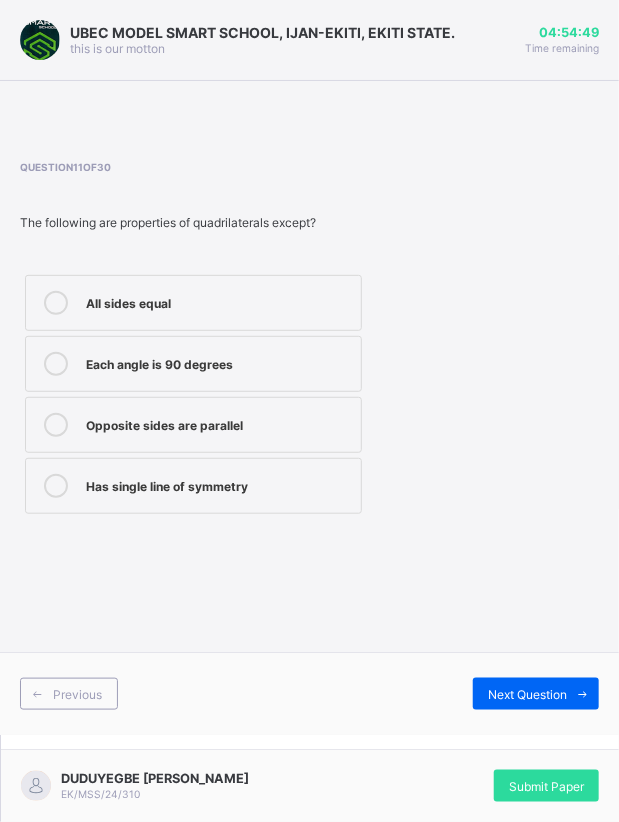 click on "Next Question" at bounding box center (527, 694) 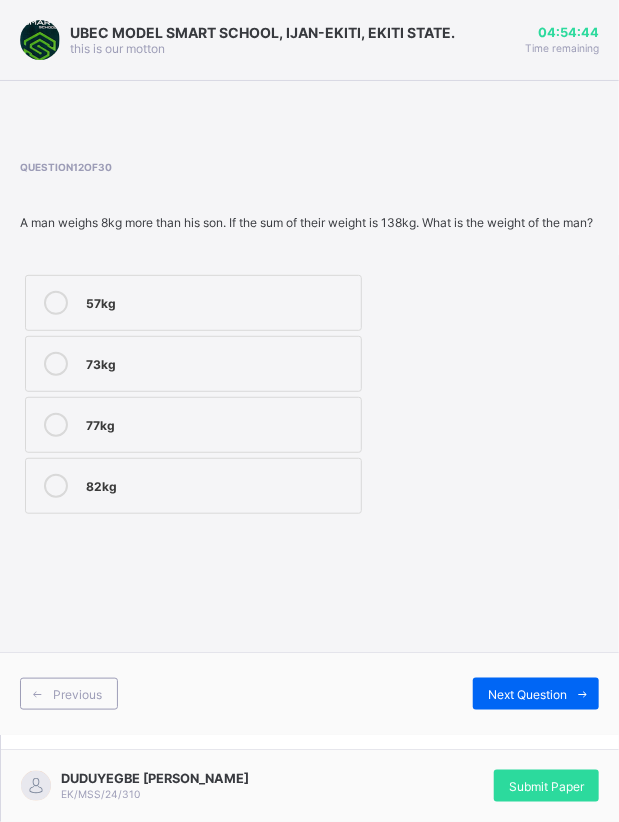 click at bounding box center [56, 425] 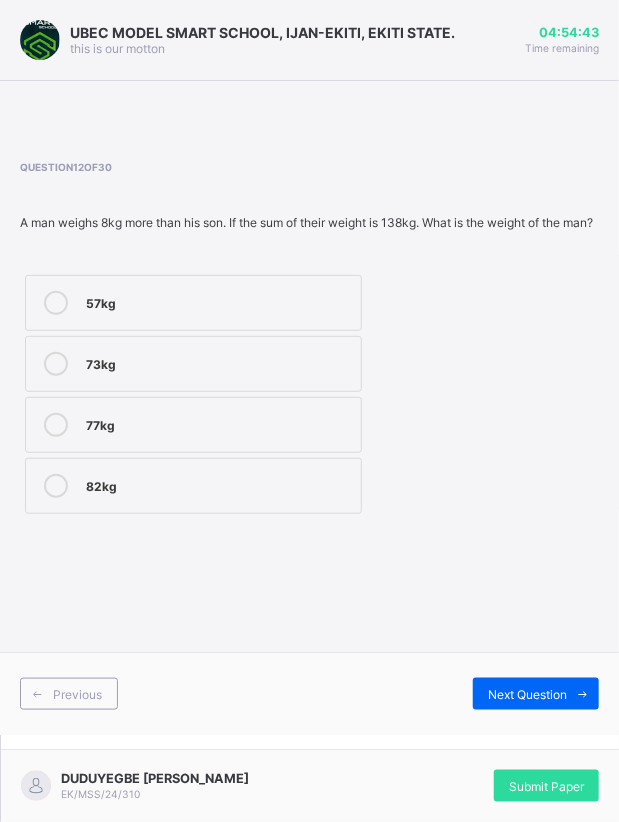 click at bounding box center [56, 364] 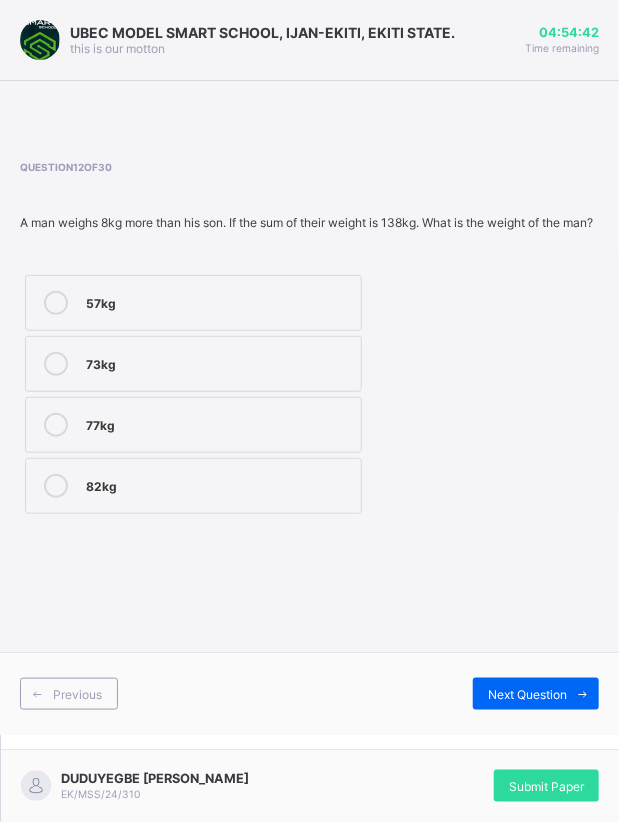 click at bounding box center [583, 694] 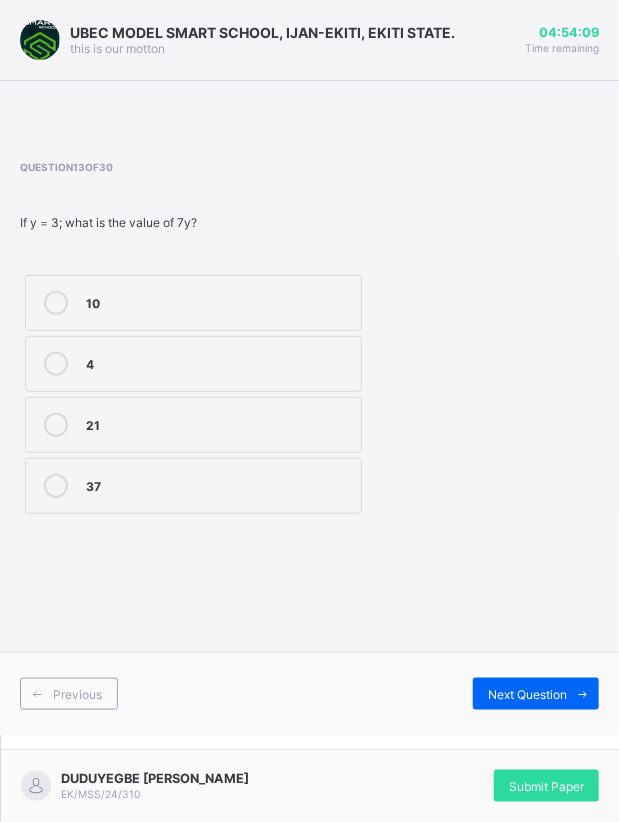 click at bounding box center [56, 303] 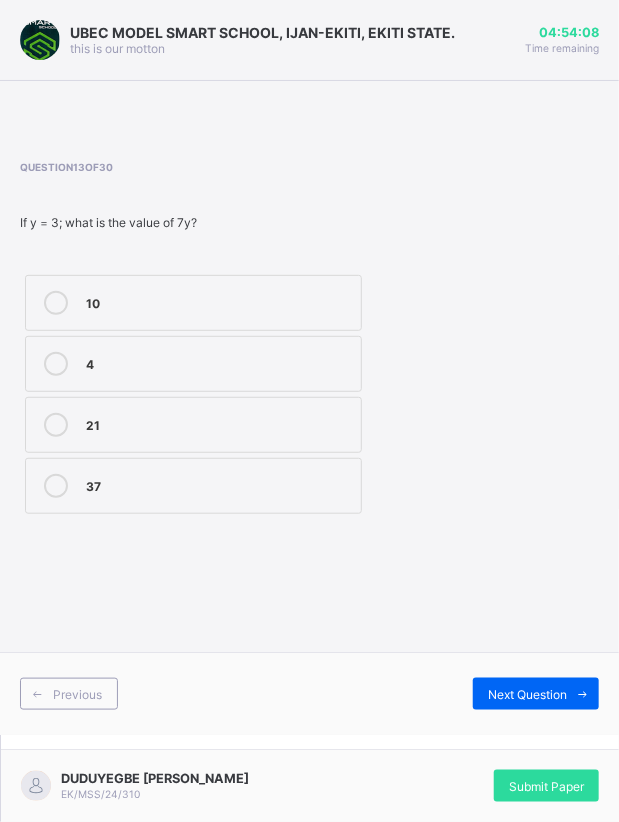 click on "Next Question" at bounding box center (527, 694) 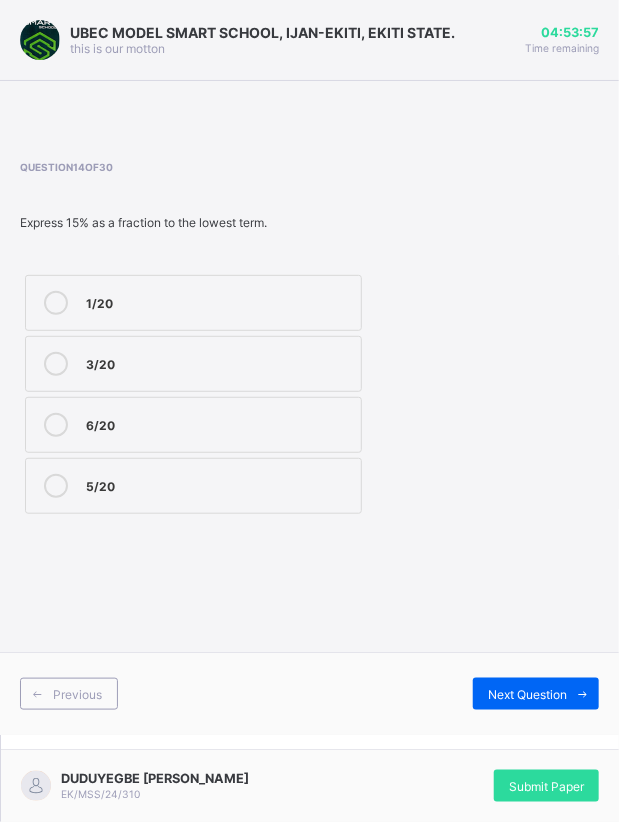 click on "3/20" at bounding box center [218, 362] 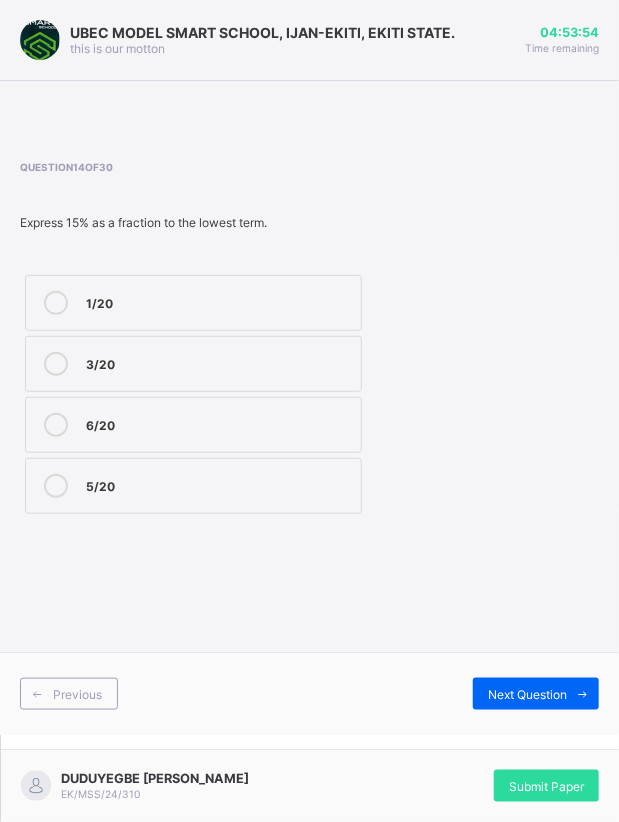 click on "5/20" at bounding box center (193, 486) 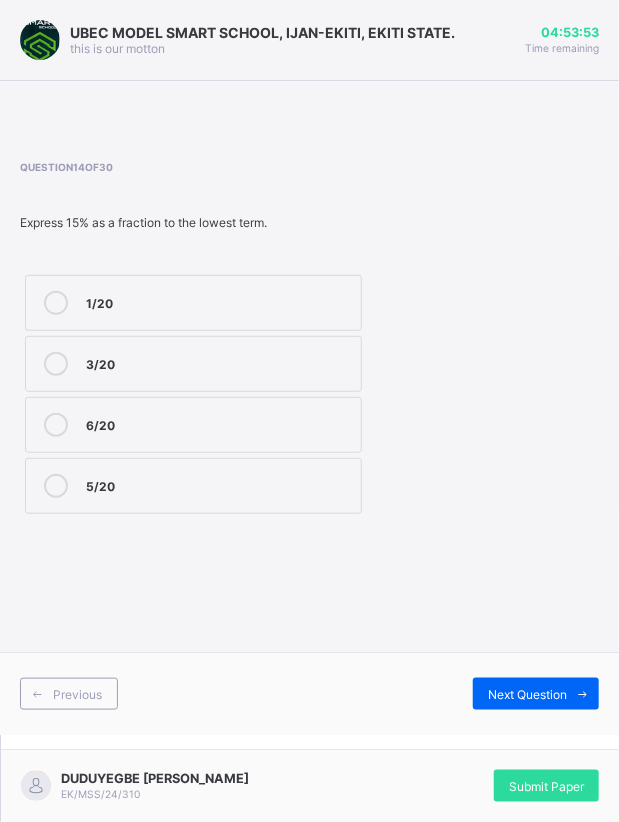 click on "Next Question" at bounding box center (527, 694) 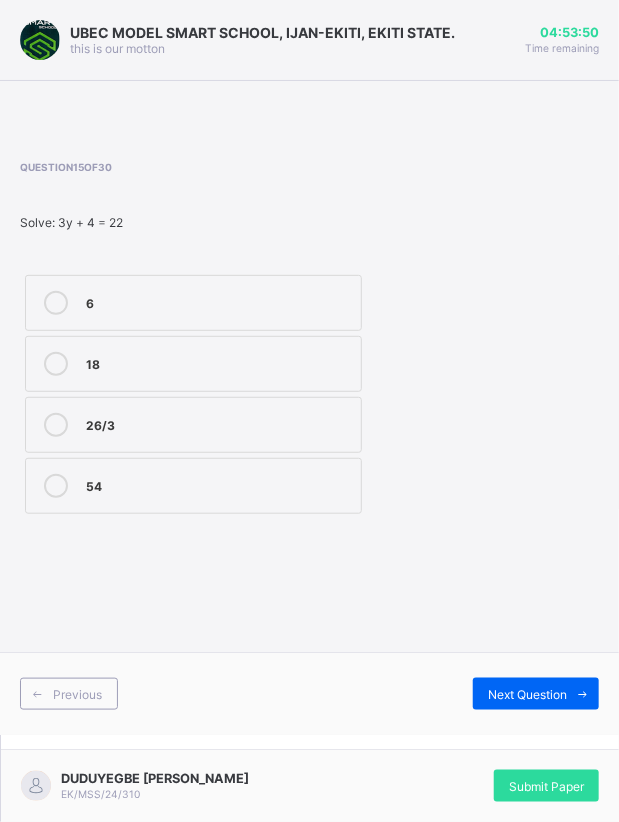 click on "6" at bounding box center [218, 301] 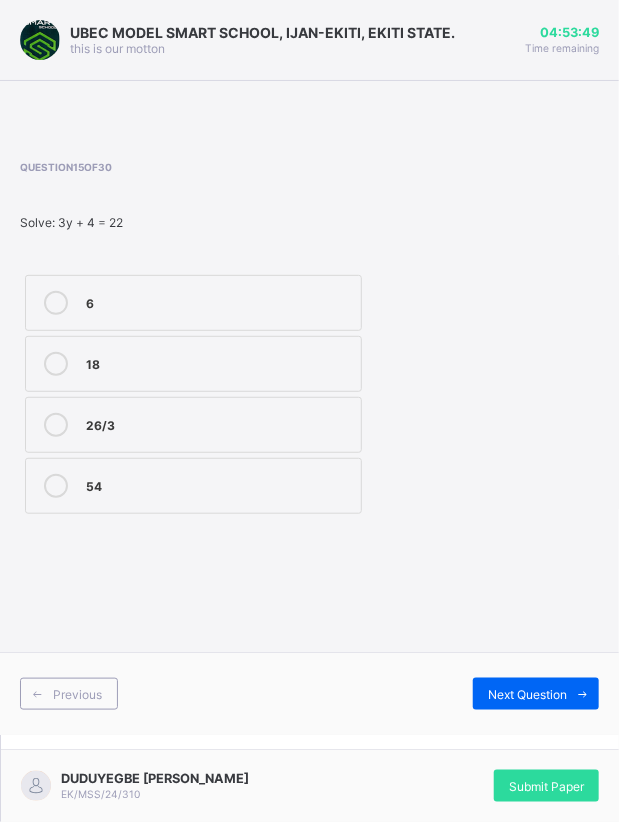 click on "Next Question" at bounding box center (527, 694) 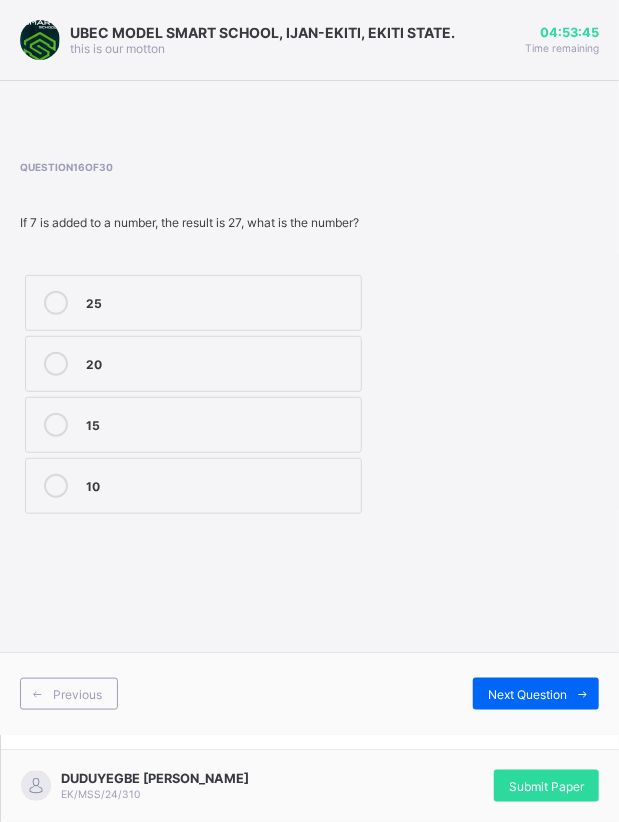 click on "25" at bounding box center [193, 303] 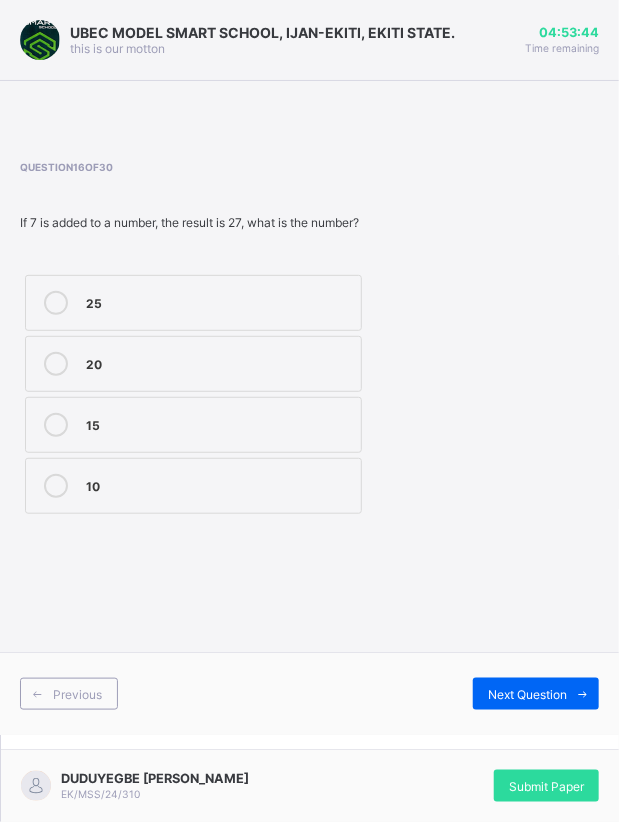 click on "20" at bounding box center (218, 362) 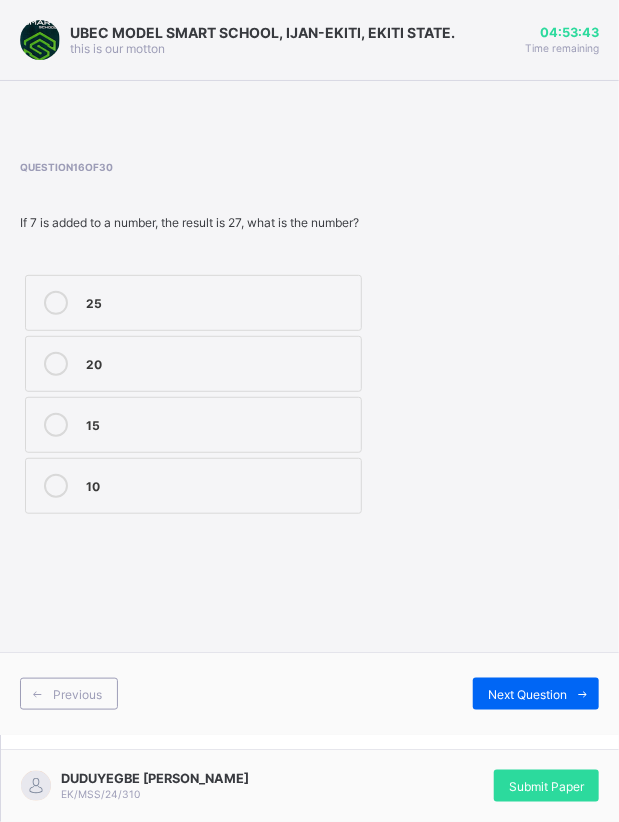 click on "Next Question" at bounding box center (527, 694) 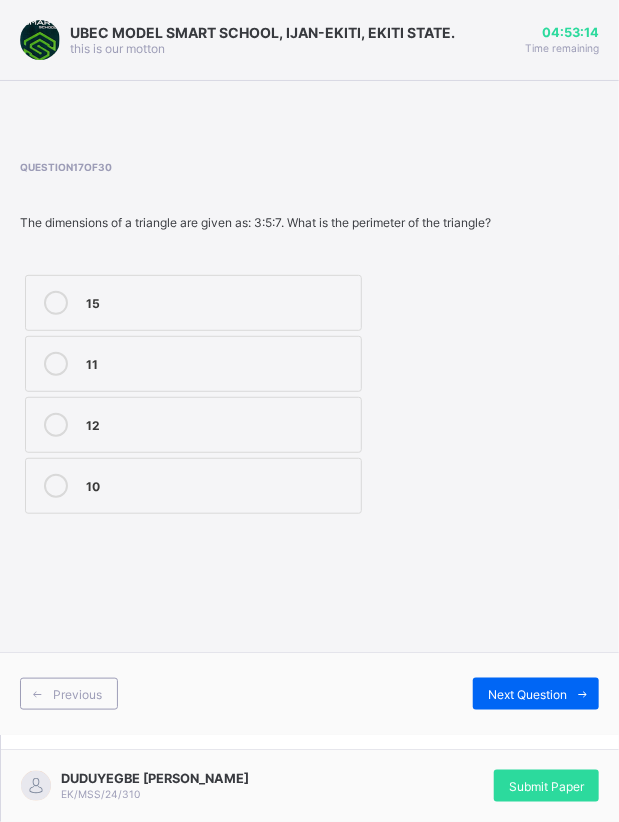 click on "15" at bounding box center [193, 303] 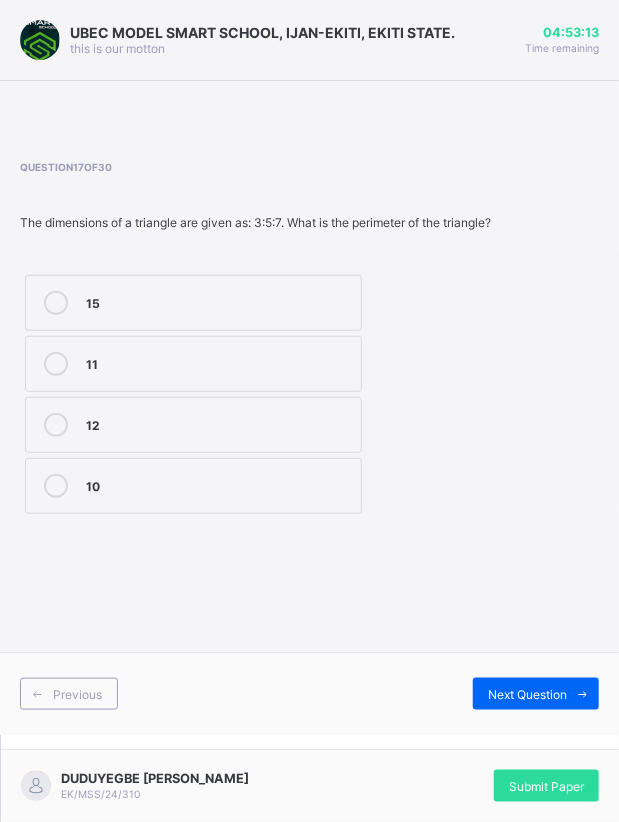 click on "Next Question" at bounding box center [527, 694] 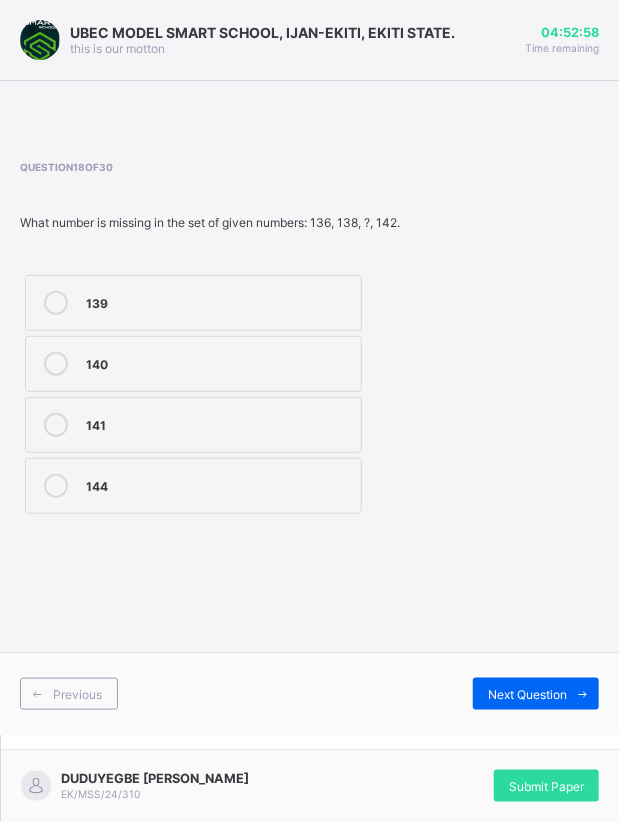 click on "139" at bounding box center (218, 301) 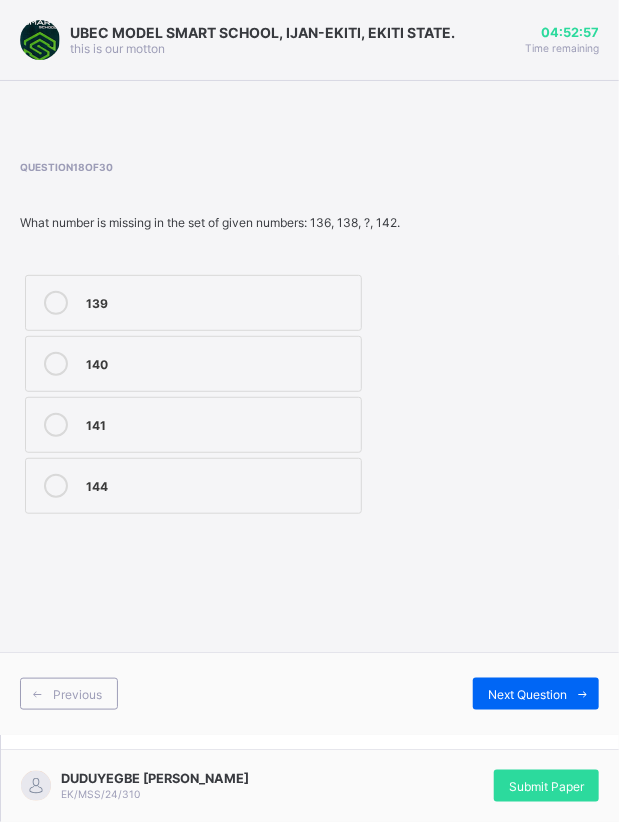 click on "140" at bounding box center (193, 364) 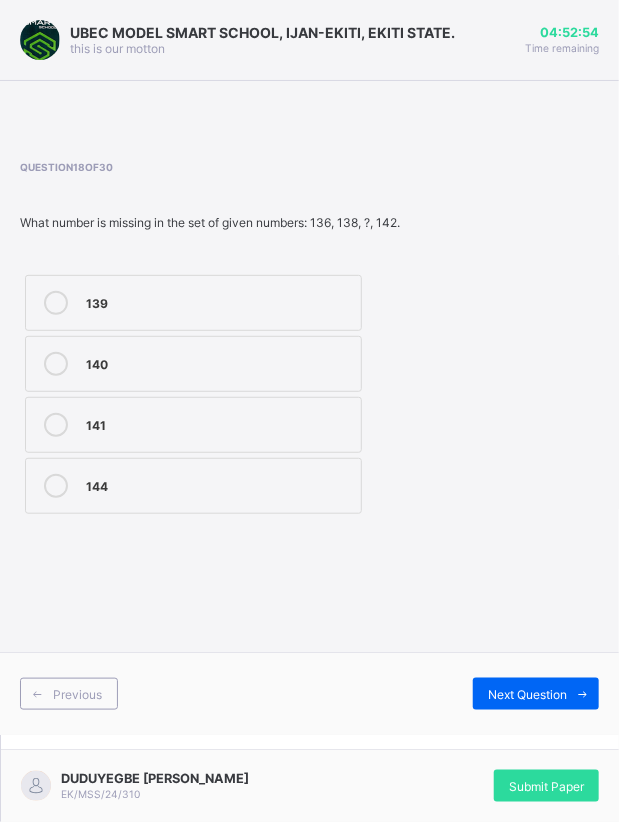 click on "144" at bounding box center [218, 484] 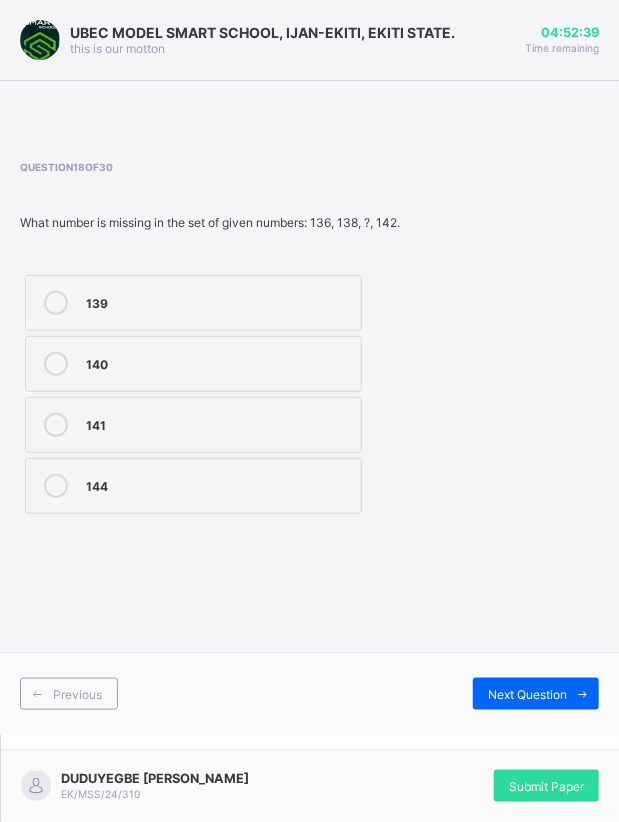 click at bounding box center [56, 364] 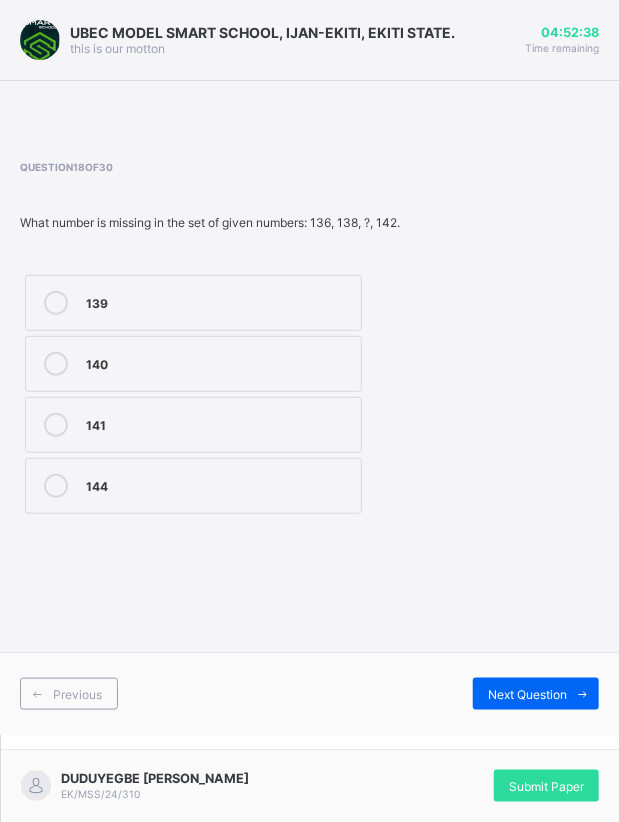 click on "Next Question" at bounding box center (527, 694) 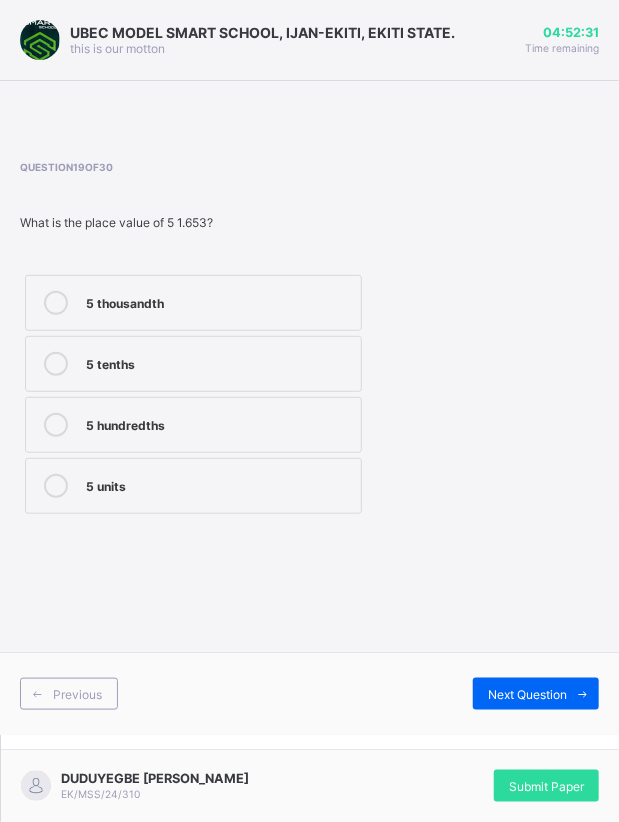 click at bounding box center [56, 303] 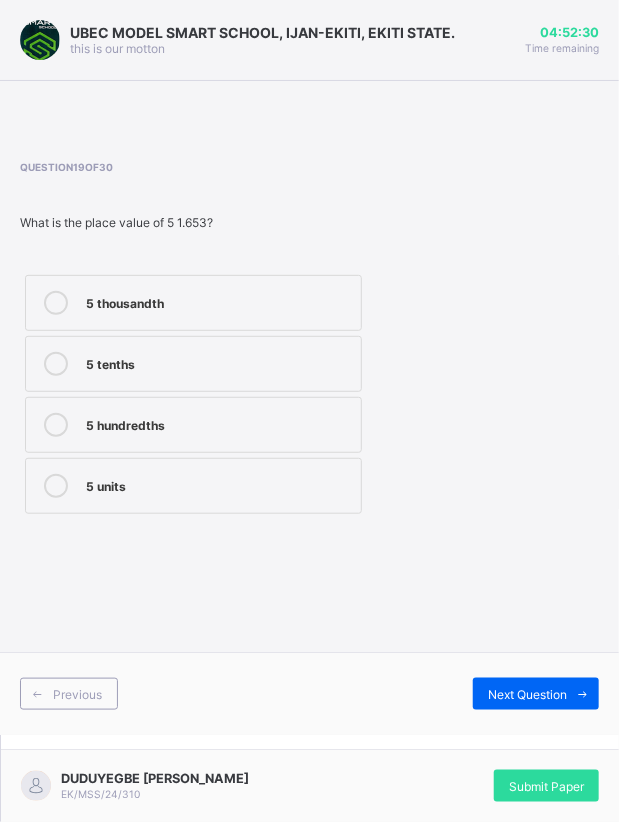click on "Next Question" at bounding box center (527, 694) 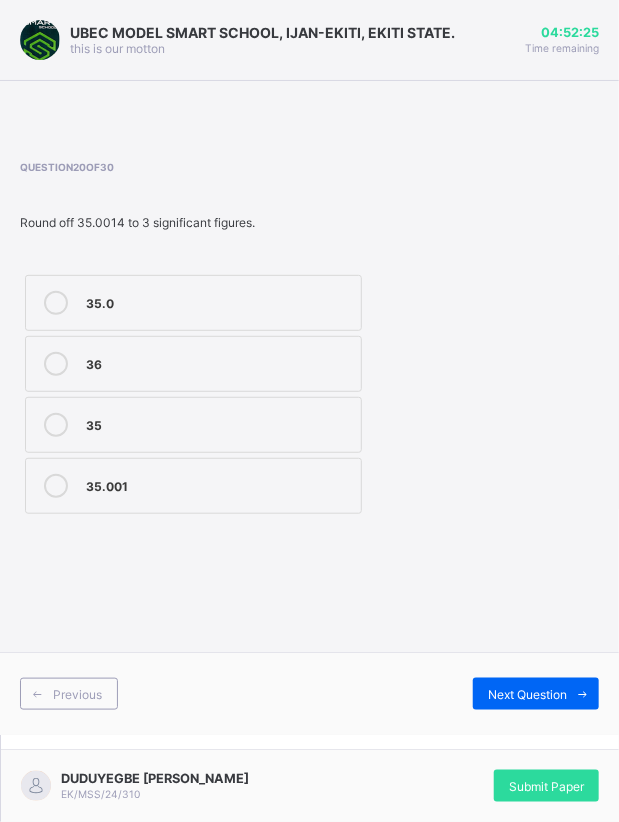 click at bounding box center (56, 303) 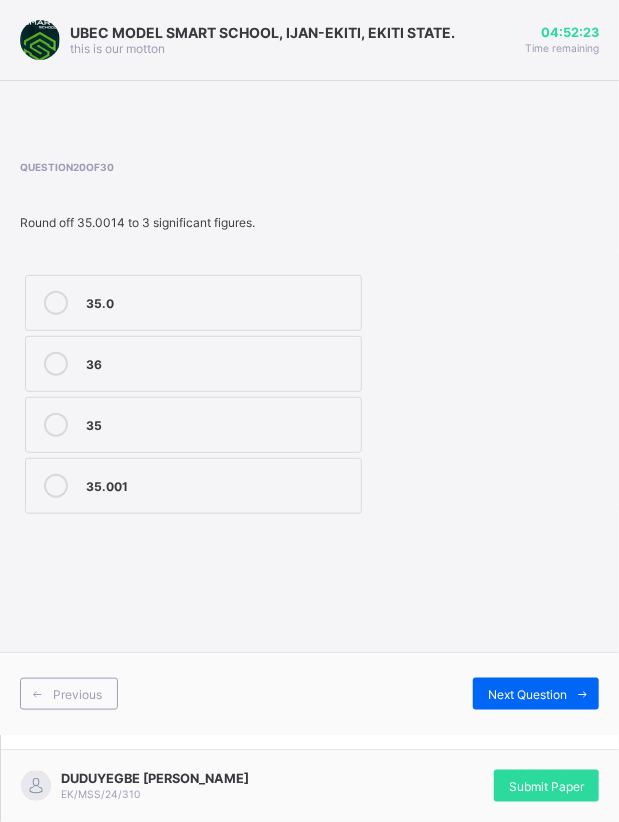 click on "Previous Next Question" at bounding box center [309, 693] 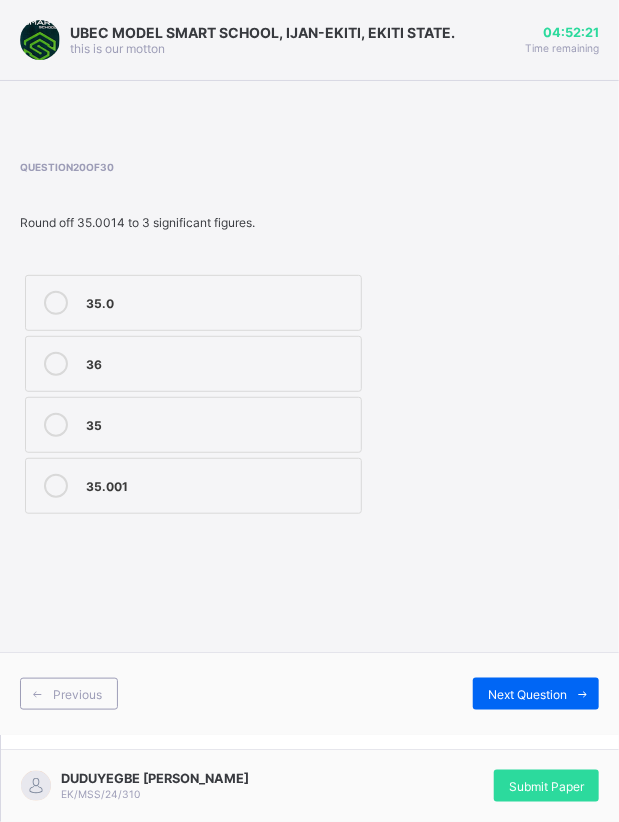 click on "Next Question" at bounding box center [527, 694] 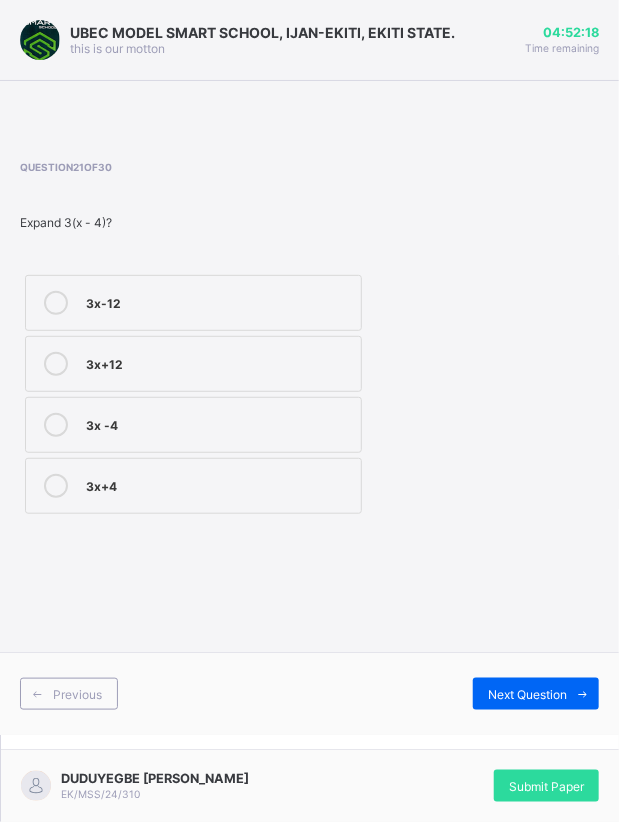 click on "3x-12" at bounding box center [193, 303] 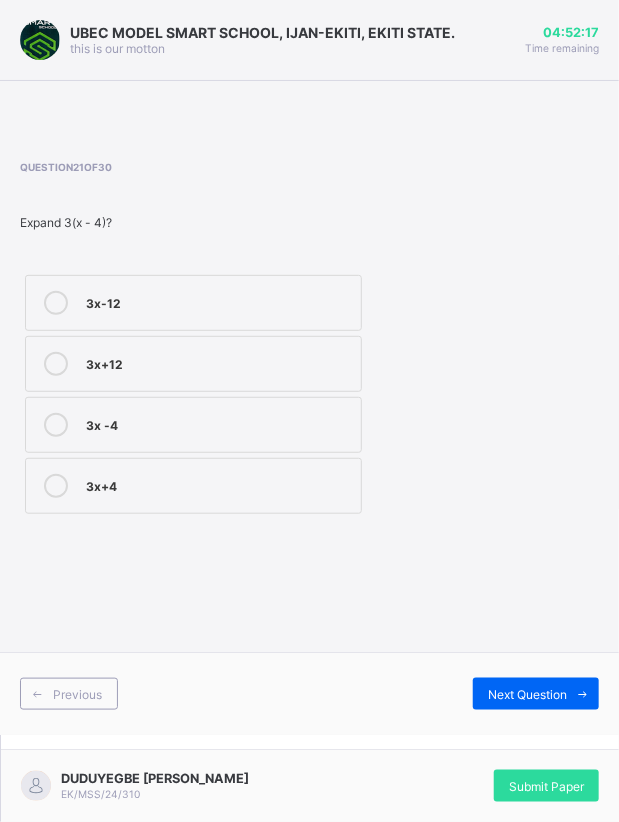 click on "Next Question" at bounding box center [536, 694] 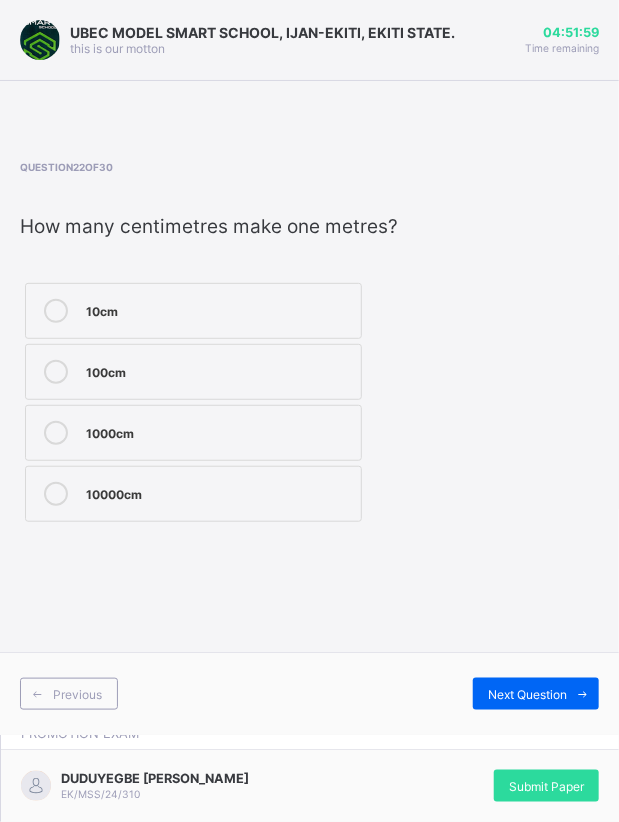 click on "10cm" at bounding box center (193, 311) 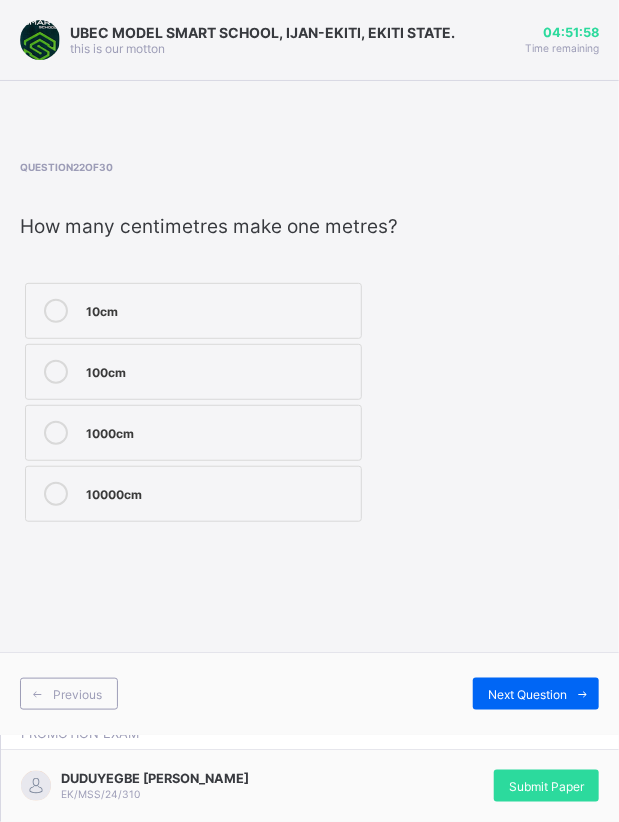 click on "Next Question" at bounding box center (527, 694) 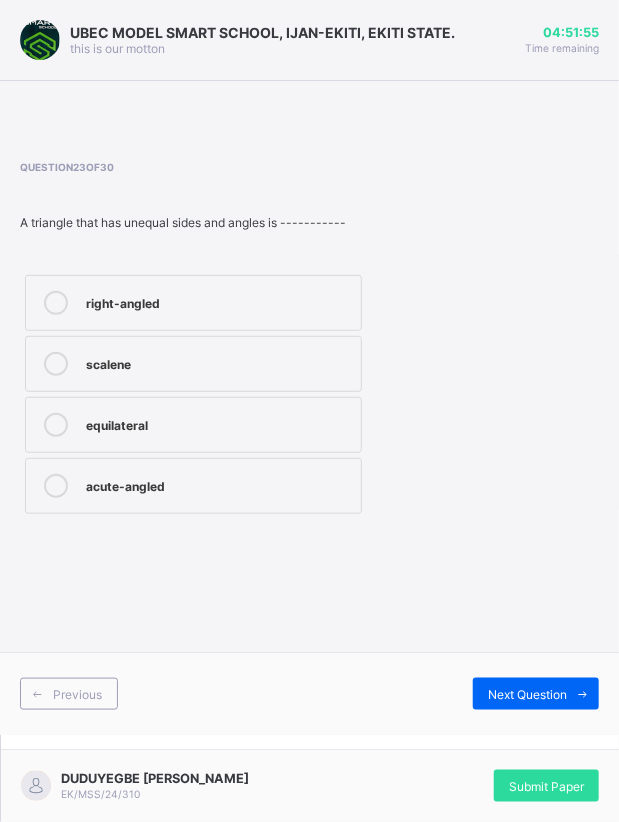 click on "right-angled" at bounding box center (193, 303) 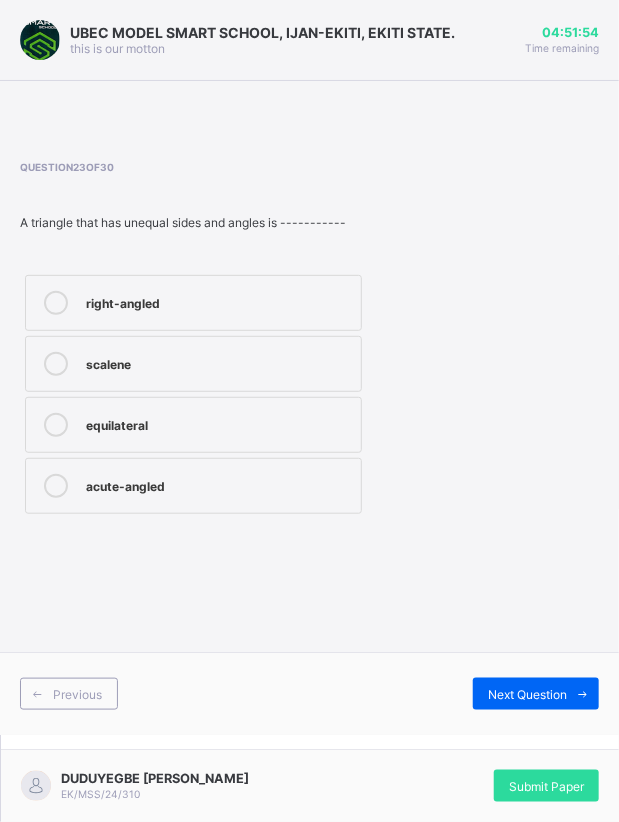 click at bounding box center [56, 364] 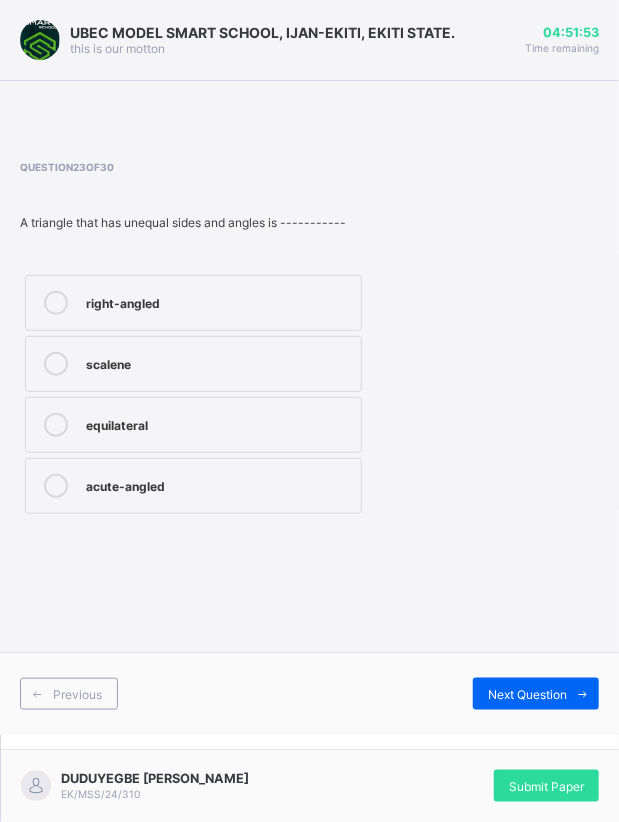 click on "Next Question" at bounding box center (536, 694) 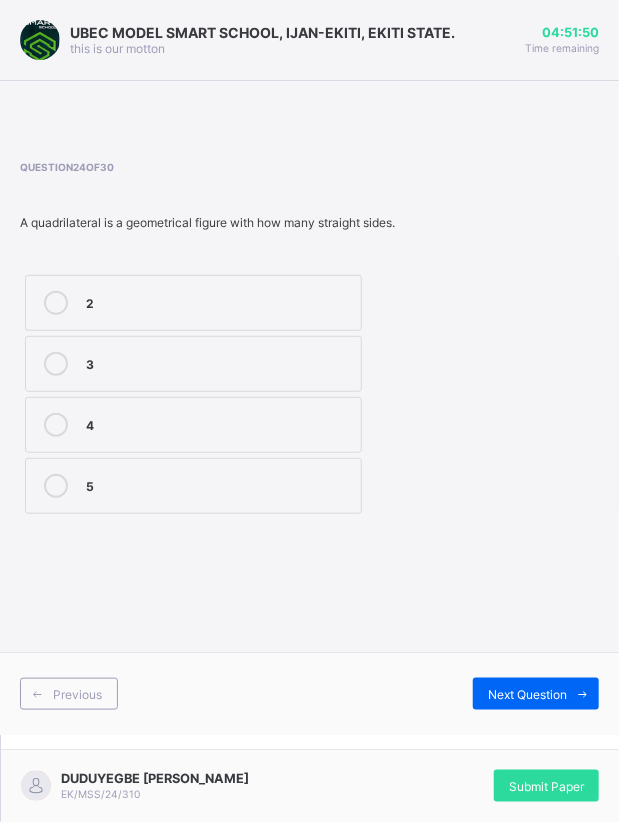 click at bounding box center [56, 425] 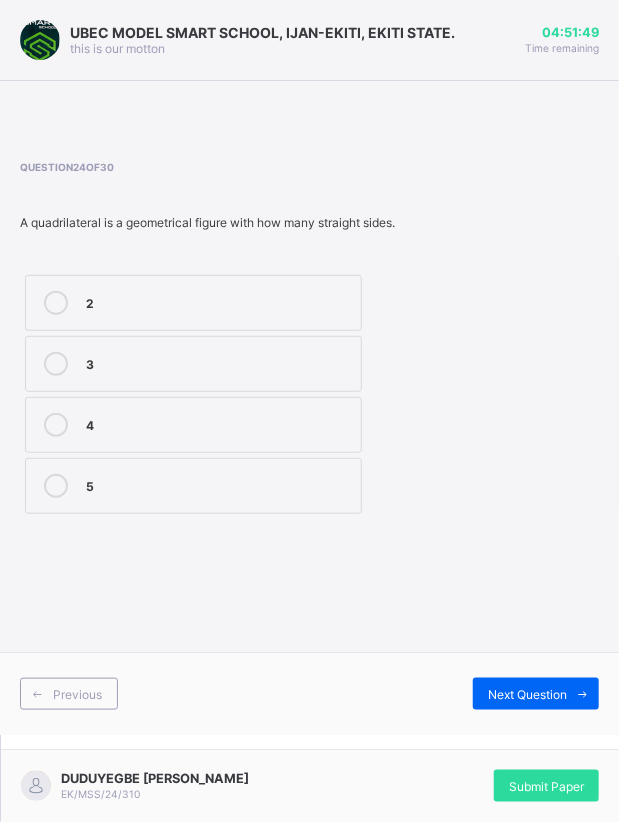 click on "Next Question" at bounding box center [536, 694] 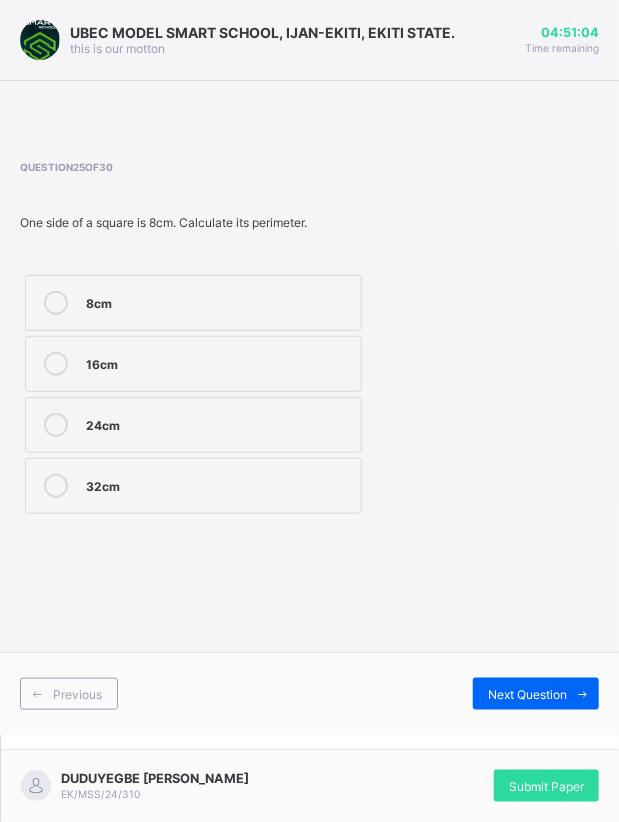 click on "16cm" at bounding box center (218, 362) 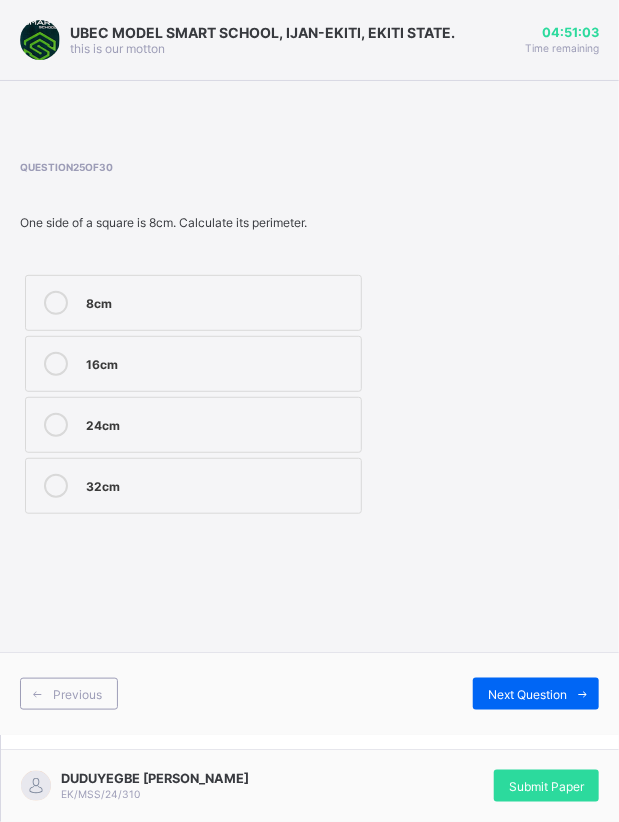 click on "Next Question" at bounding box center (536, 694) 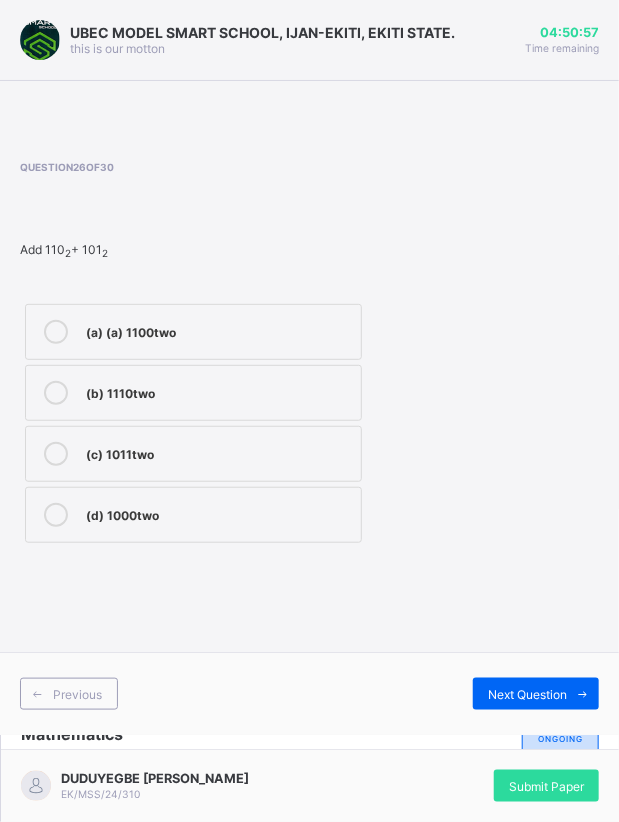click on "(a)	(a)	1100two" at bounding box center (218, 330) 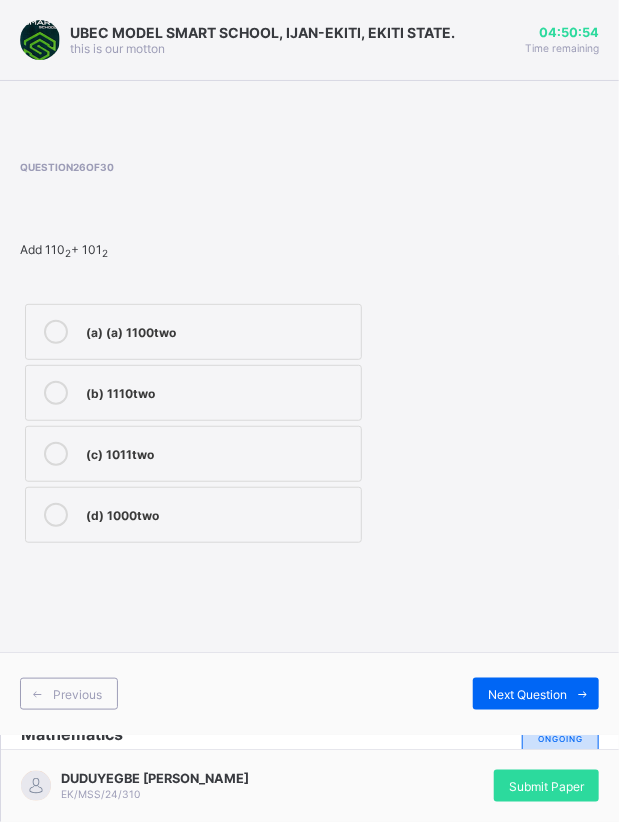 click on "Next Question" at bounding box center [527, 694] 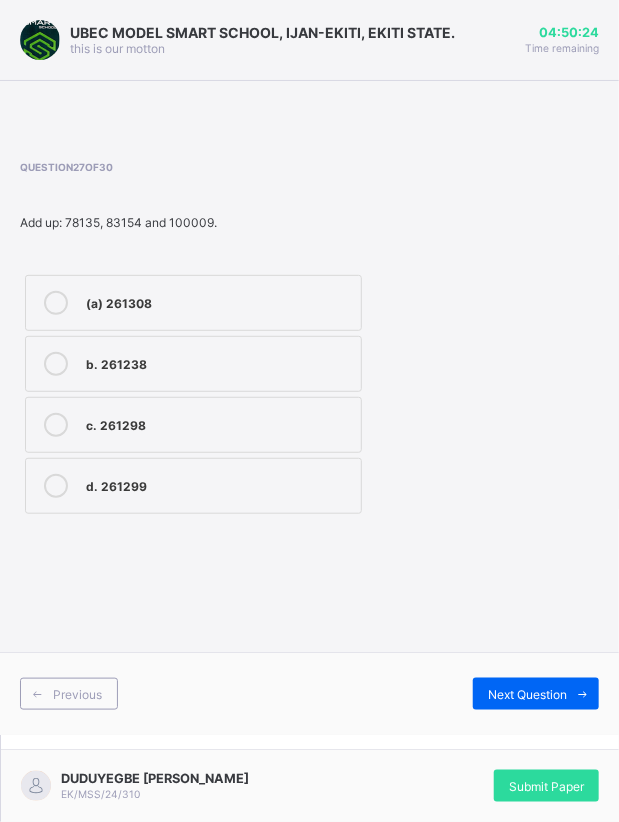 click on "(a) 261308" at bounding box center (218, 301) 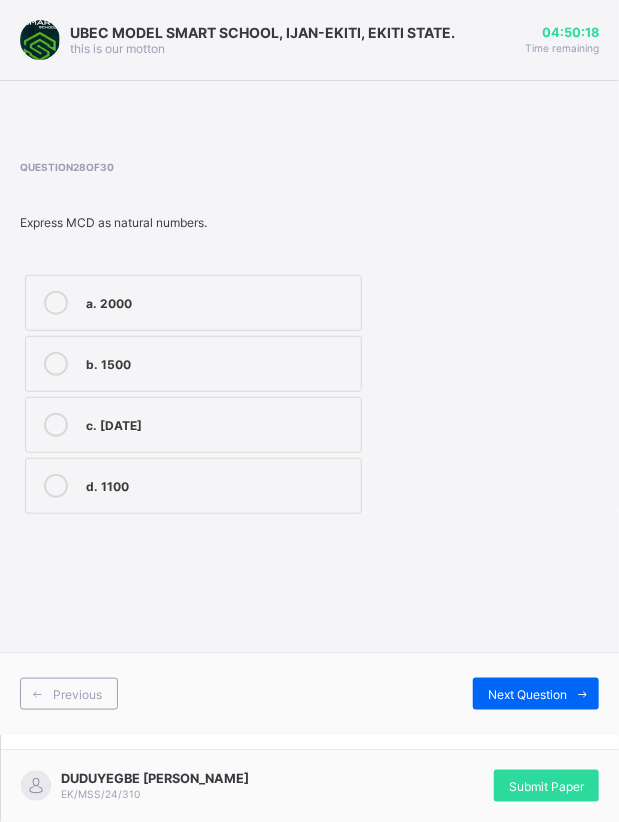 click on "c. [DATE]" at bounding box center [218, 423] 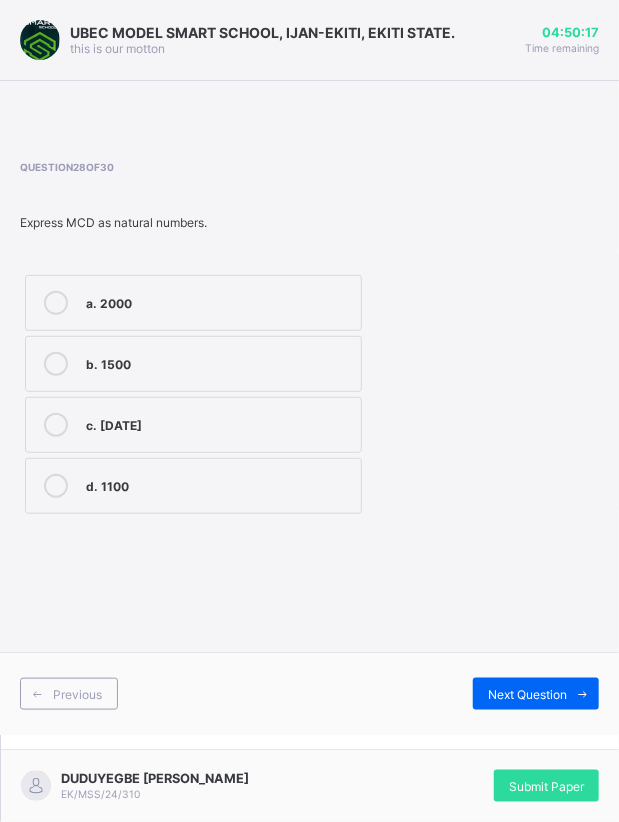 click on "Next Question" at bounding box center [527, 694] 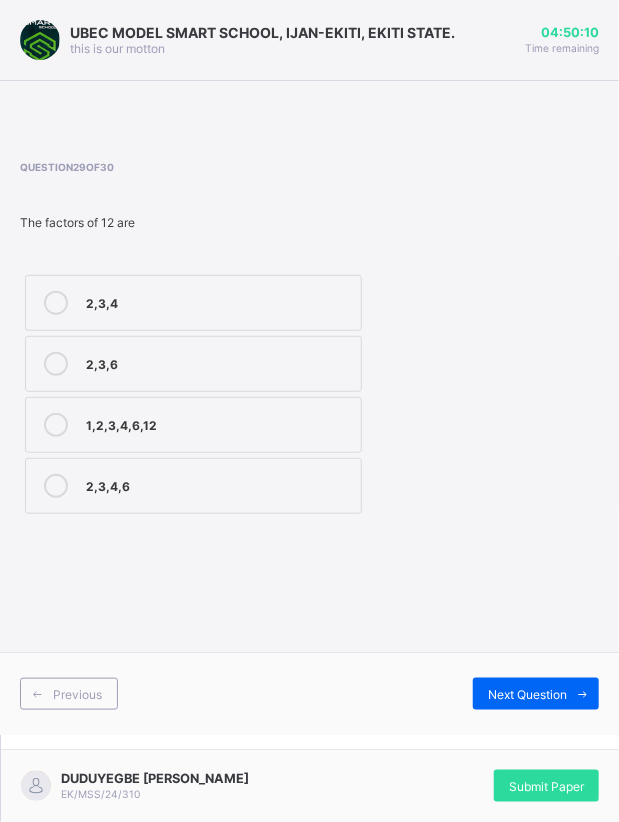 click on "2,3,4" at bounding box center (193, 303) 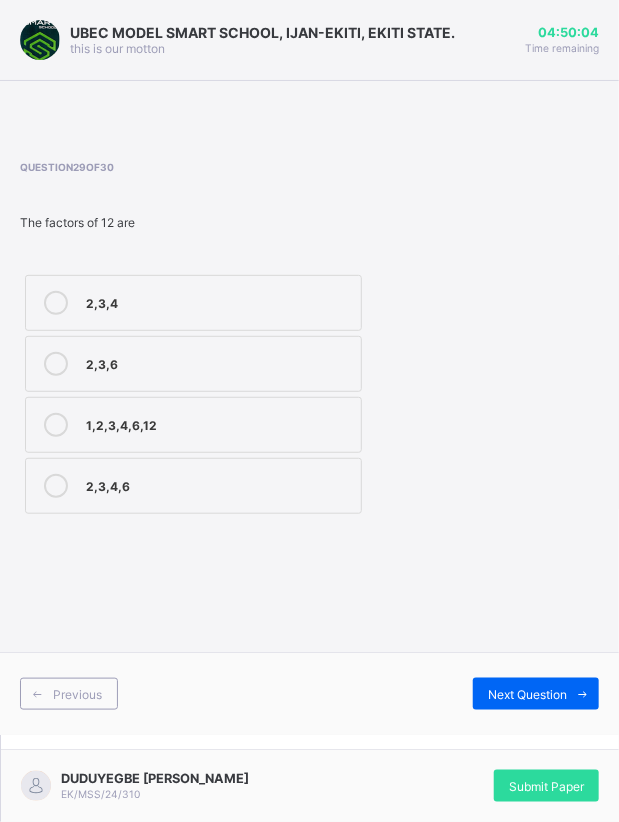 click on "1,2,3,4,6,12" at bounding box center [218, 425] 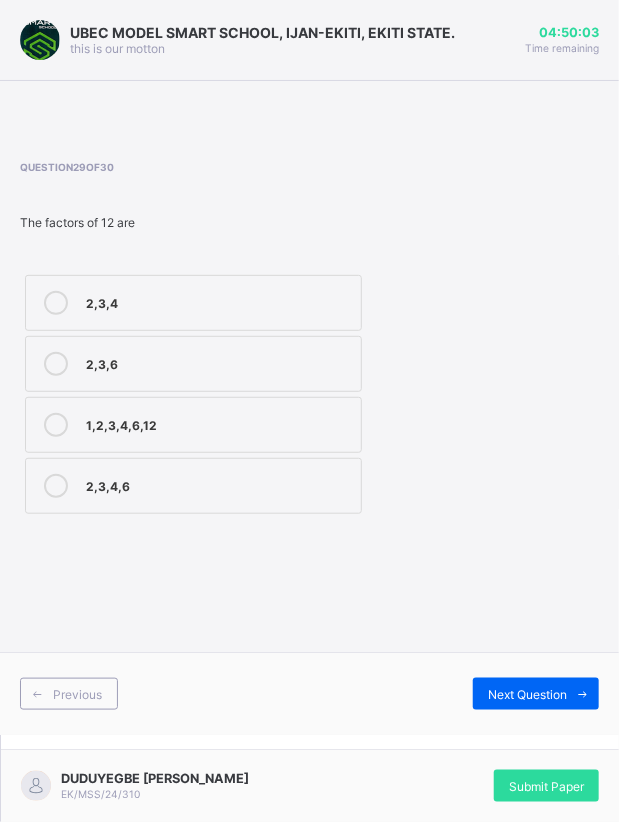 click on "Previous Next Question" at bounding box center [309, 693] 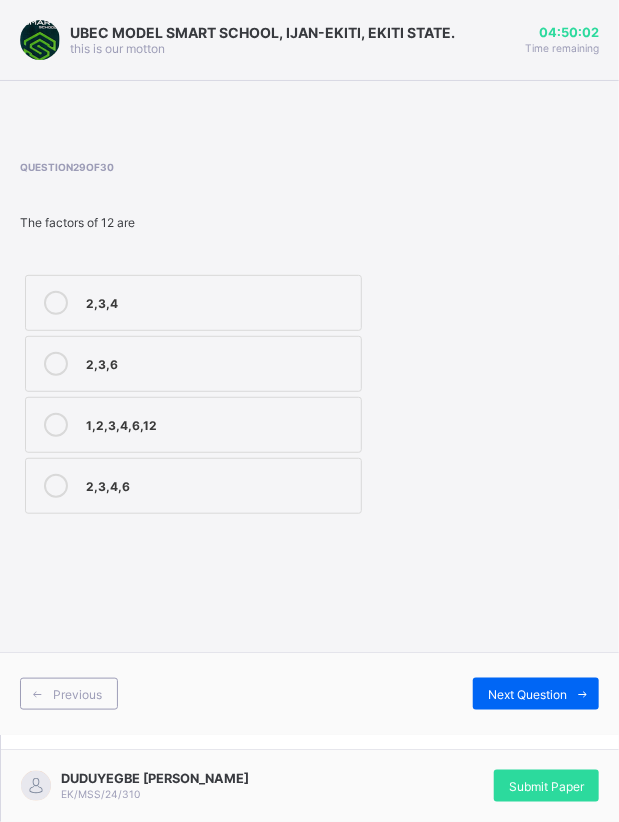 click on "Next Question" at bounding box center (527, 694) 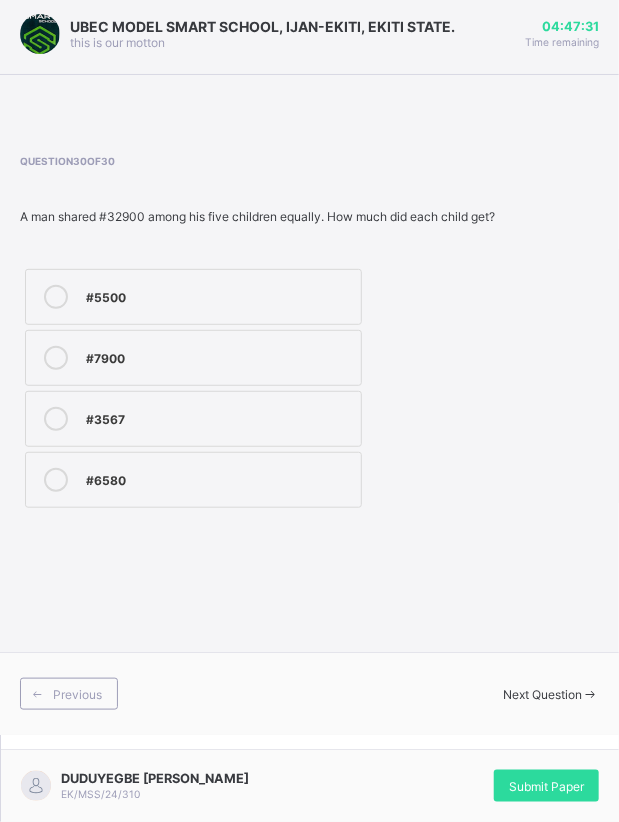 scroll, scrollTop: 10, scrollLeft: 0, axis: vertical 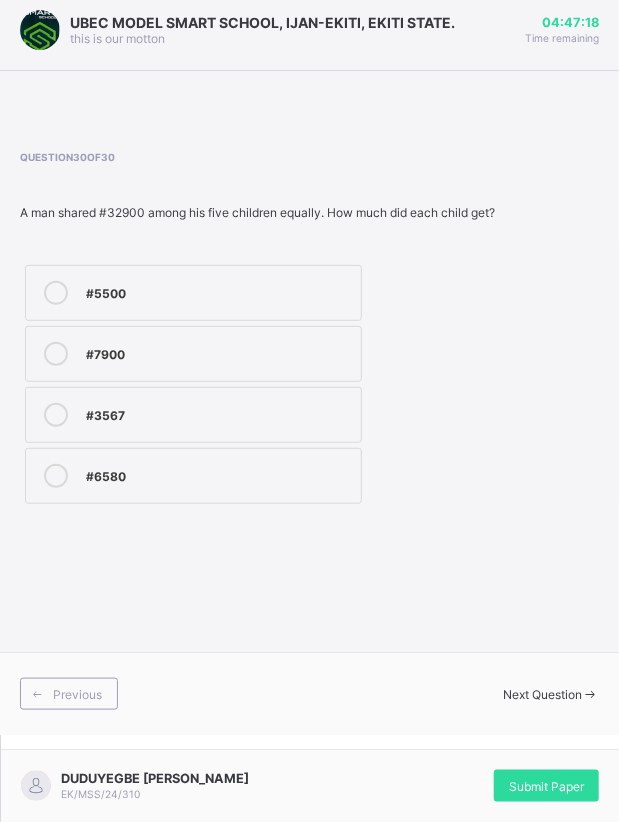 click on "#3567" at bounding box center [193, 415] 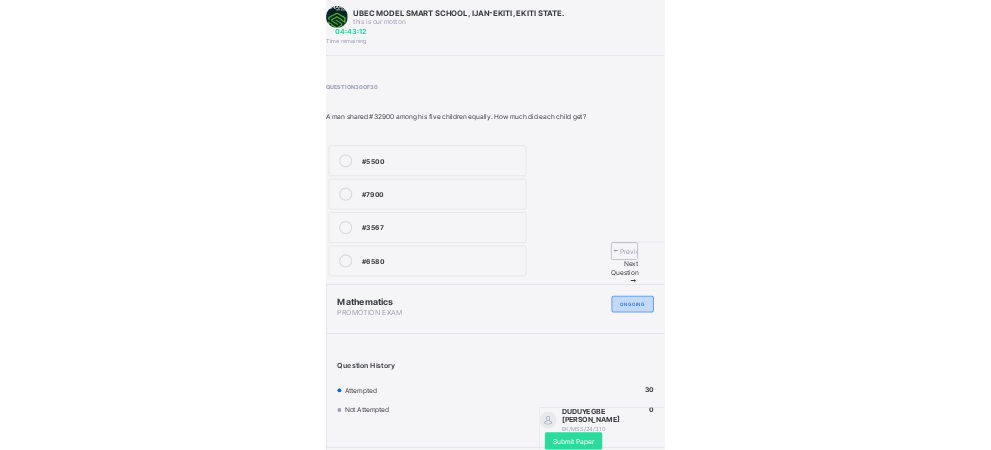 scroll, scrollTop: 15, scrollLeft: 0, axis: vertical 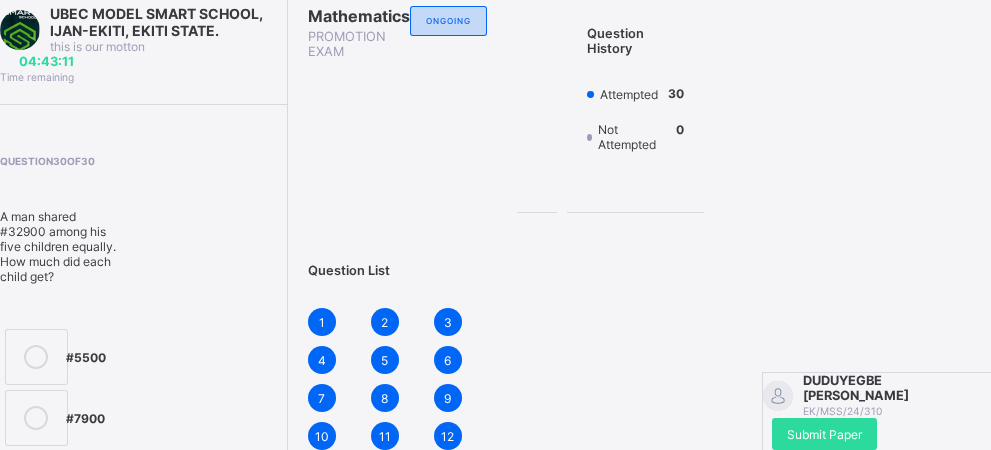 click on "Submit Paper" at bounding box center [824, 434] 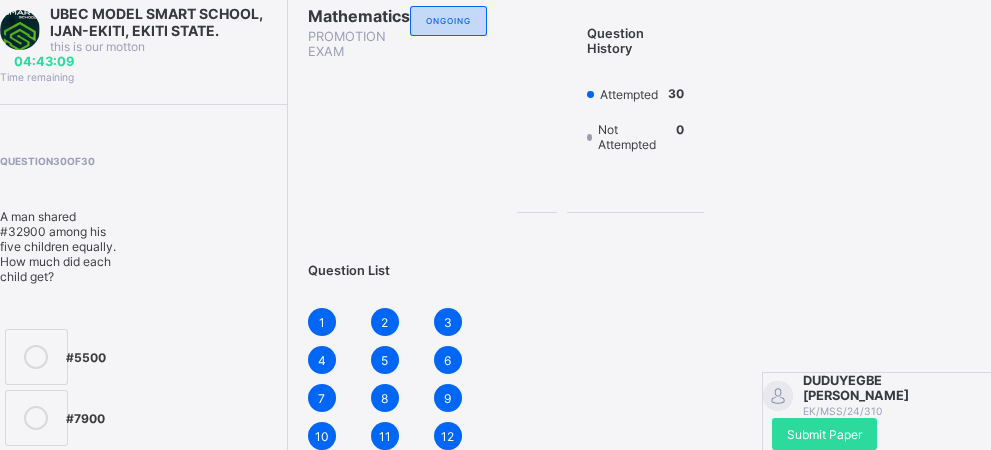 click on "Yes, Submit Paper" at bounding box center (536, 1034) 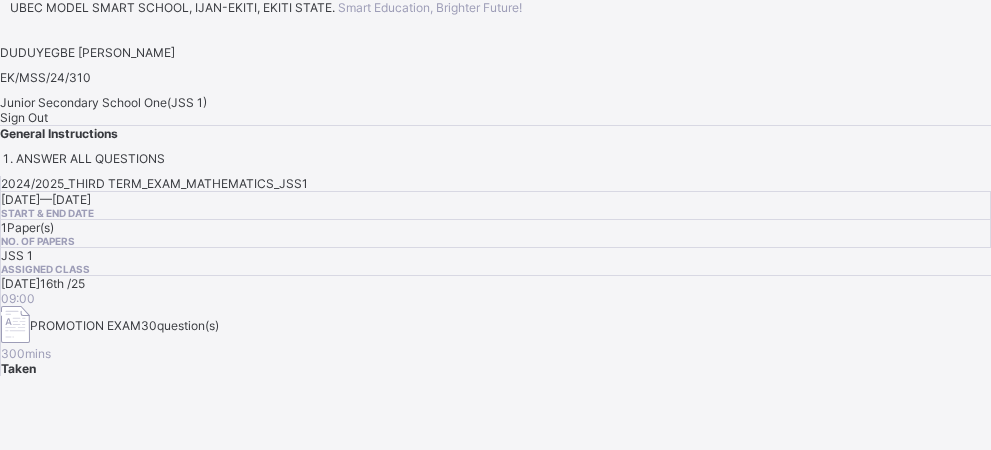 scroll, scrollTop: 15, scrollLeft: 0, axis: vertical 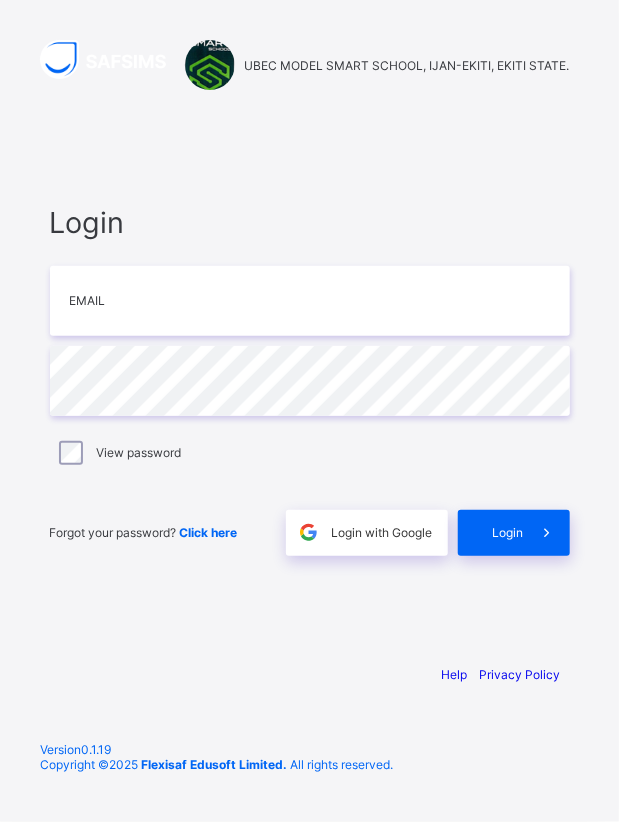 click at bounding box center (547, 533) 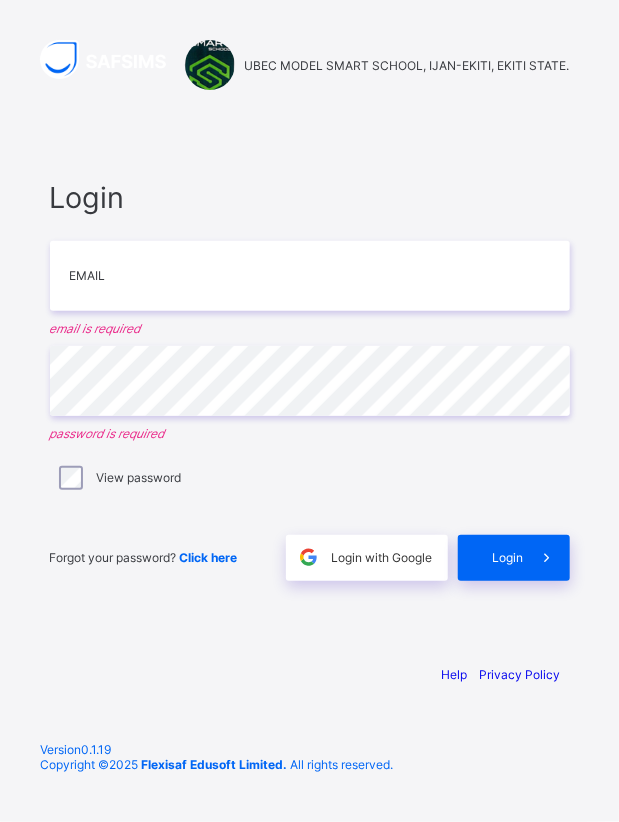 click on "Login Email email is required Password password is required View password Forgot your password?   Click here Login with Google Login" at bounding box center [310, 380] 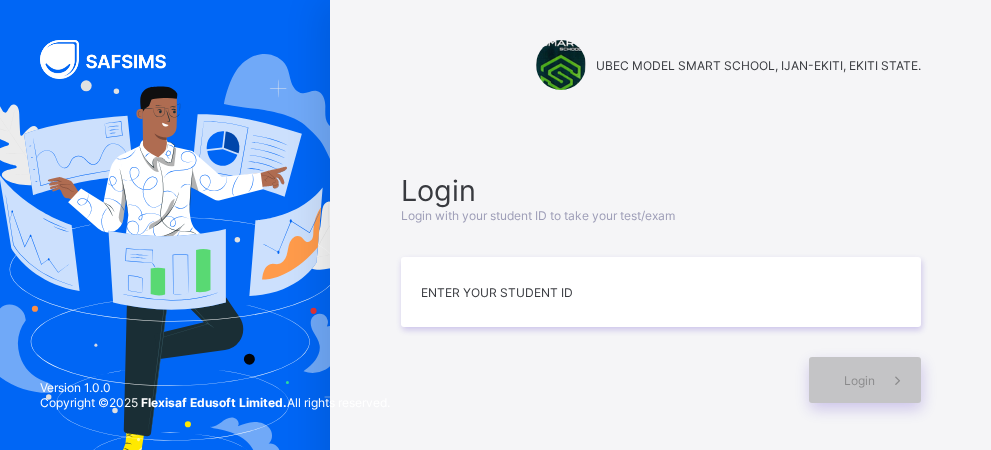 scroll, scrollTop: 0, scrollLeft: 0, axis: both 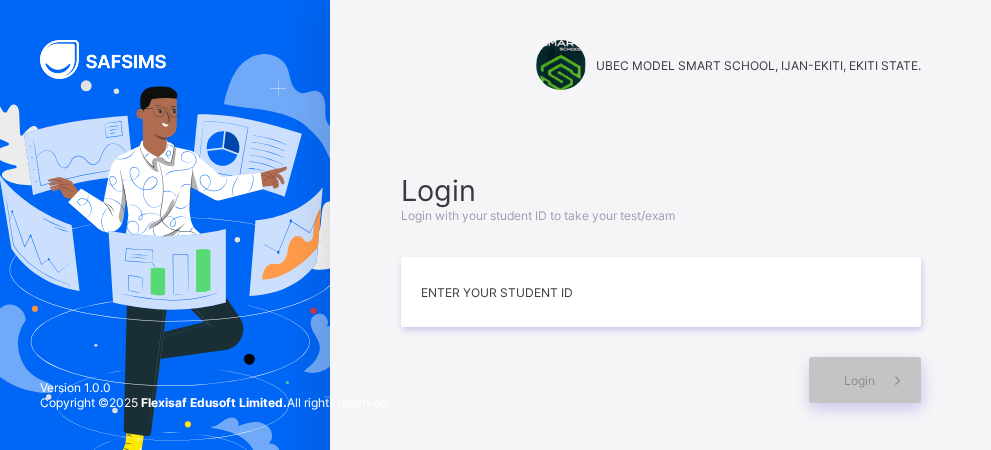 click at bounding box center (661, 292) 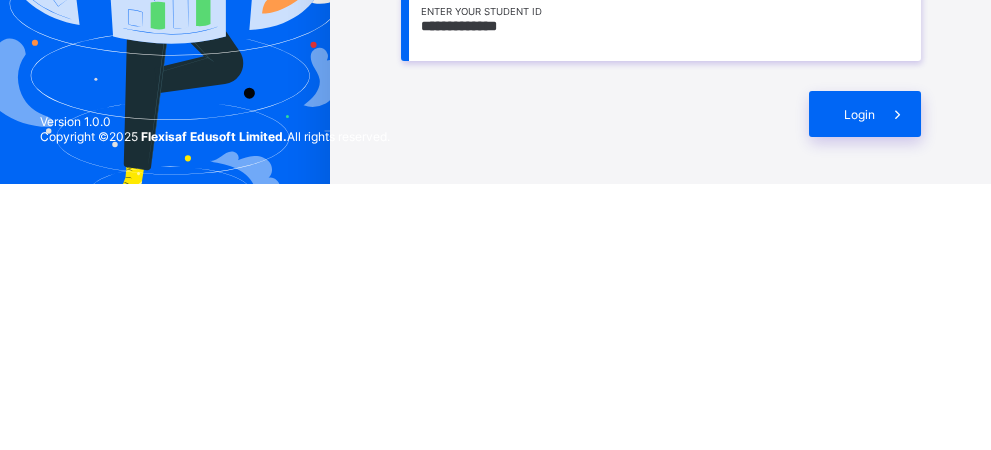 type on "**********" 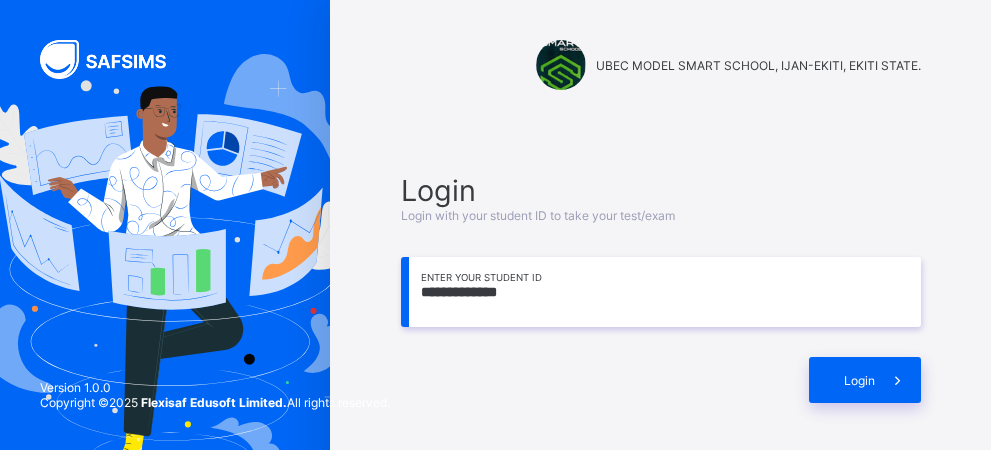 click at bounding box center [897, 380] 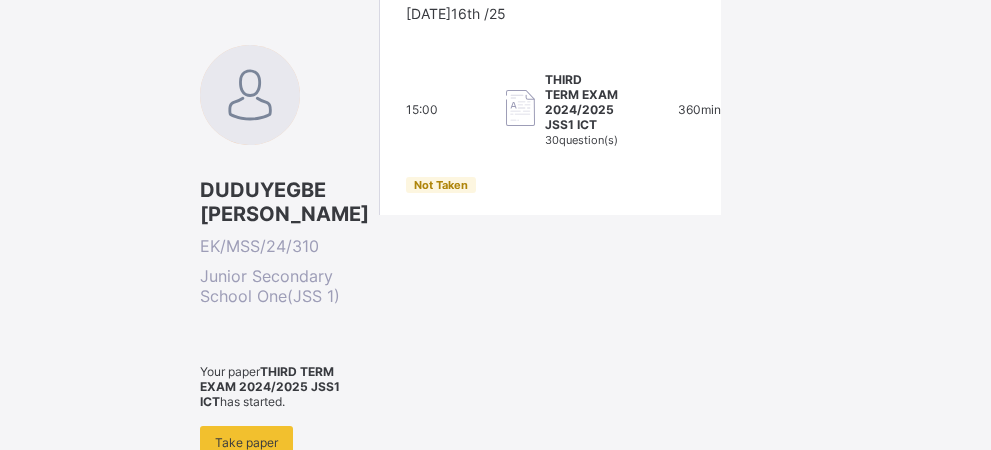 scroll, scrollTop: 340, scrollLeft: 0, axis: vertical 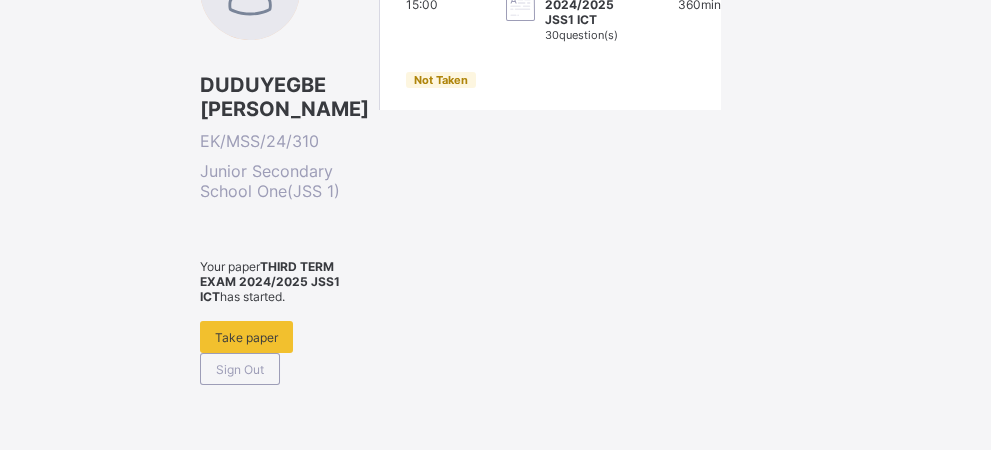click on "Take paper" at bounding box center (246, 337) 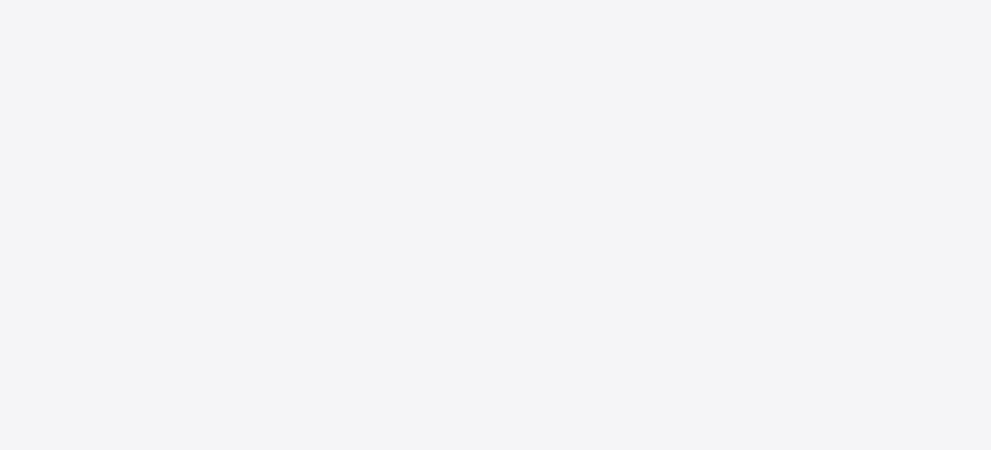 scroll, scrollTop: 0, scrollLeft: 0, axis: both 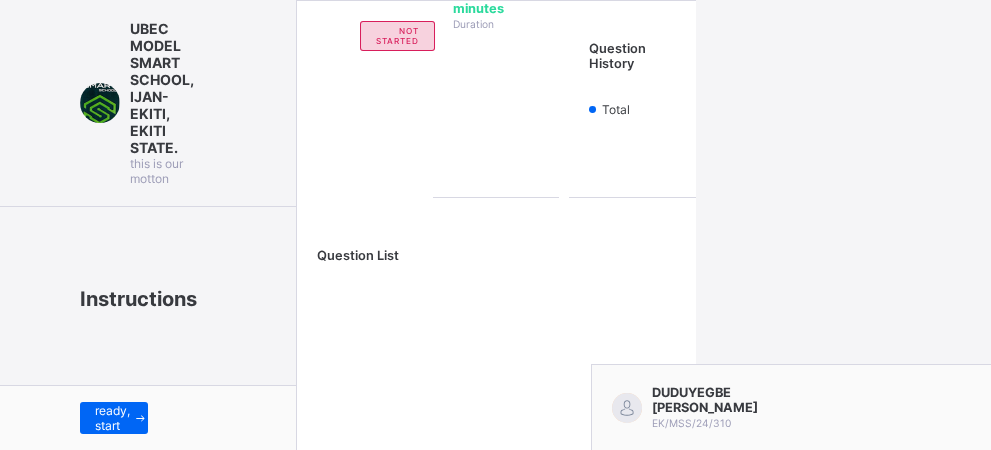 click on "I’m ready, start paper" at bounding box center (148, 417) 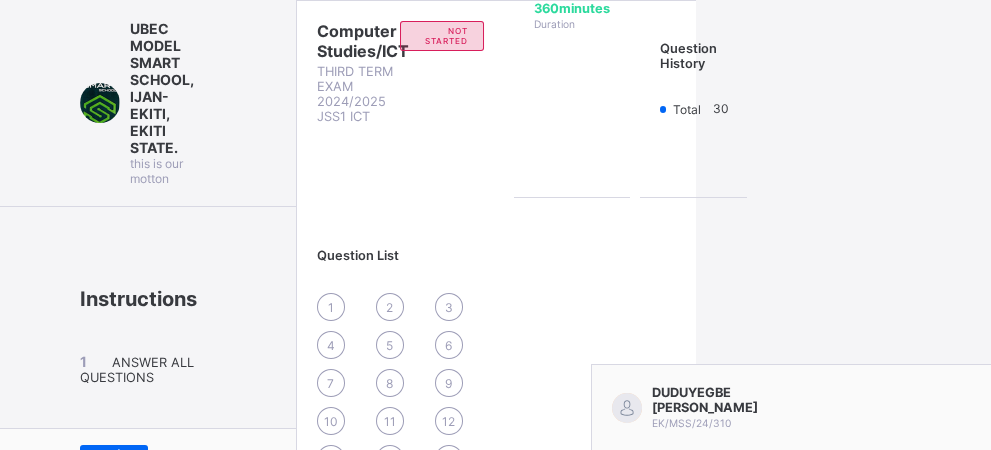 click on "I’m ready, start paper" at bounding box center [148, 460] 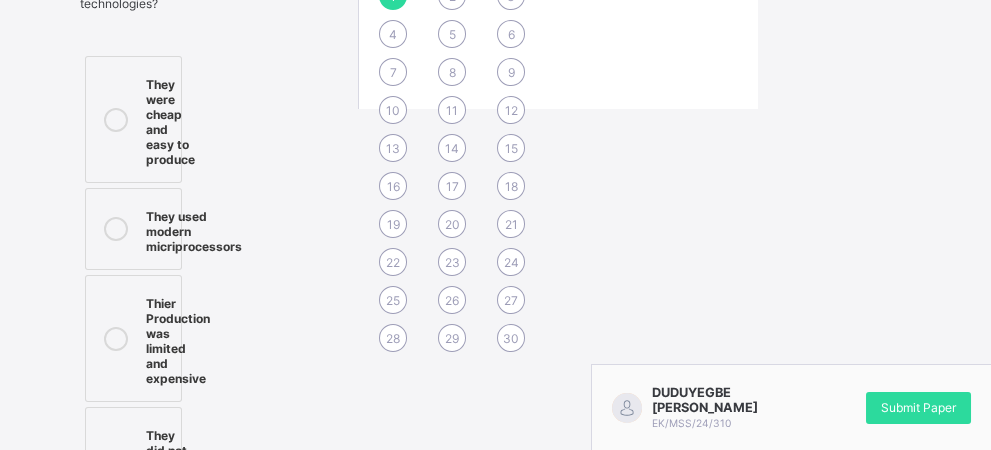 scroll, scrollTop: 358, scrollLeft: 0, axis: vertical 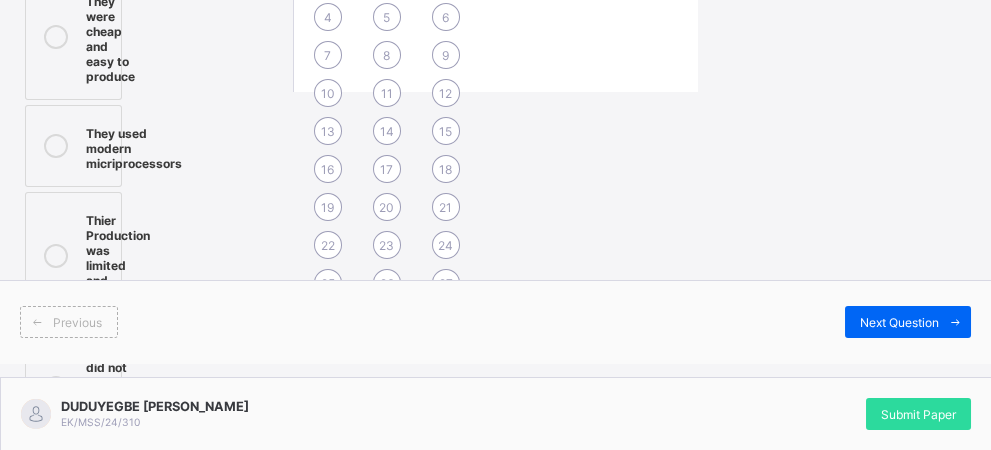 click on "Question List 1 2 3 4 5 6 7 8 9 10 11 12 13 14 15 16 17 18 19 20 21 22 23 24 25 26 27 28 29 30" at bounding box center [397, 117] 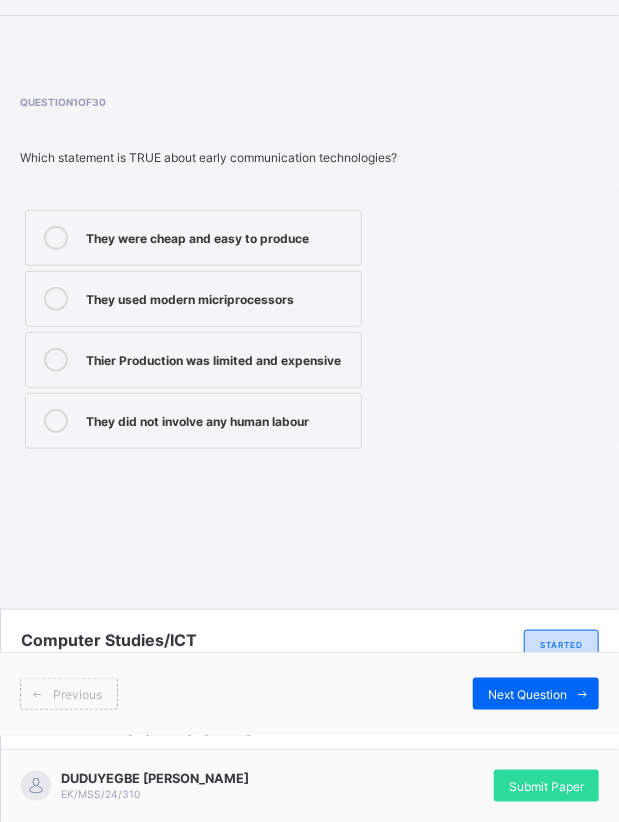 scroll, scrollTop: 0, scrollLeft: 0, axis: both 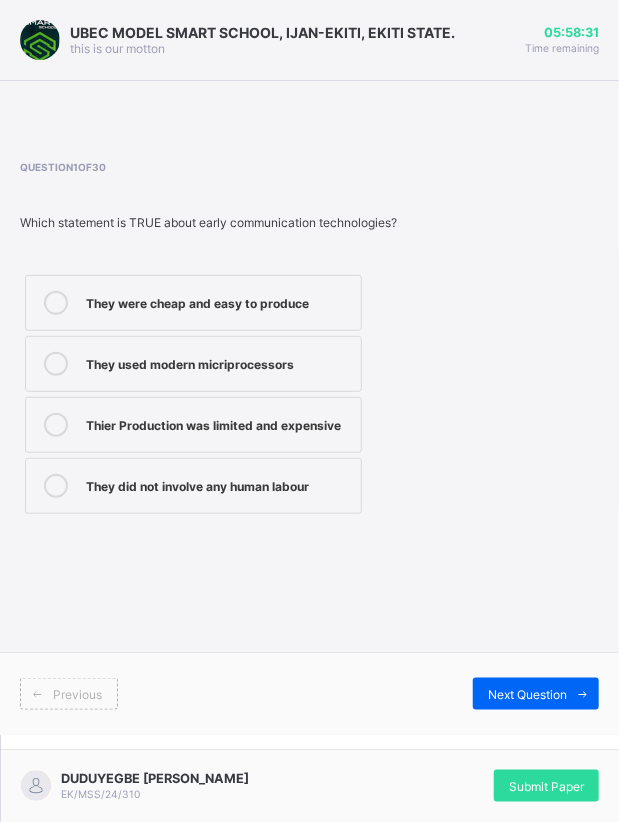 click on "They were cheap and easy to produce" at bounding box center [218, 303] 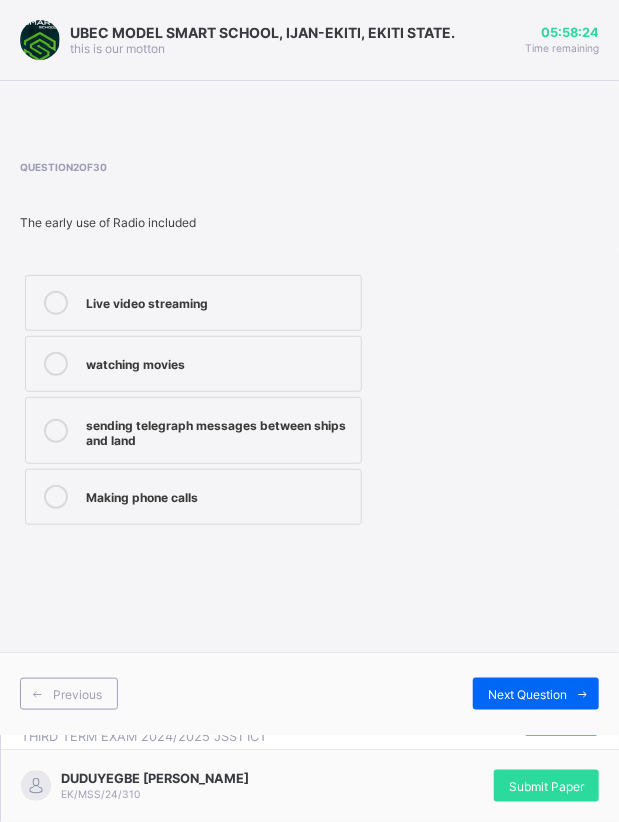click on "sending telegraph messages between ships and land" at bounding box center [218, 430] 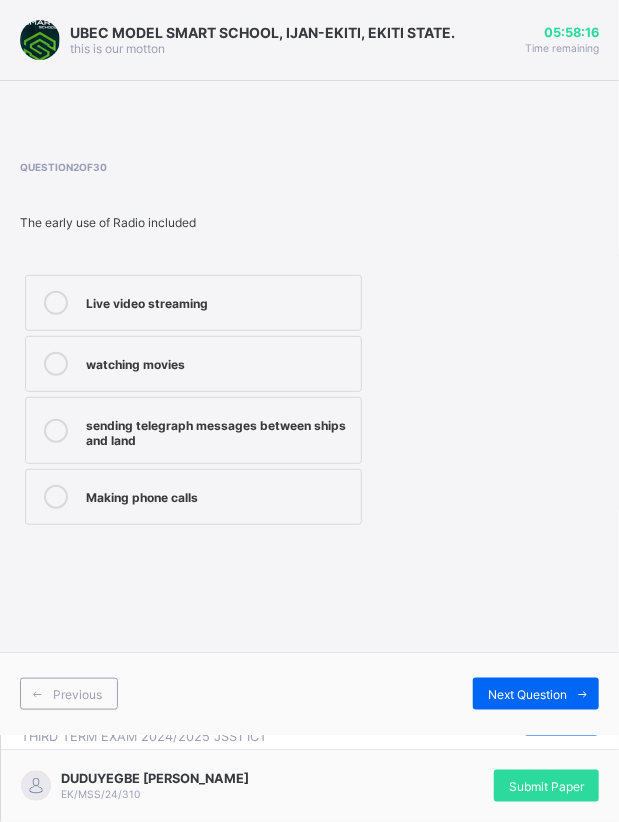 click on "Next Question" at bounding box center (527, 694) 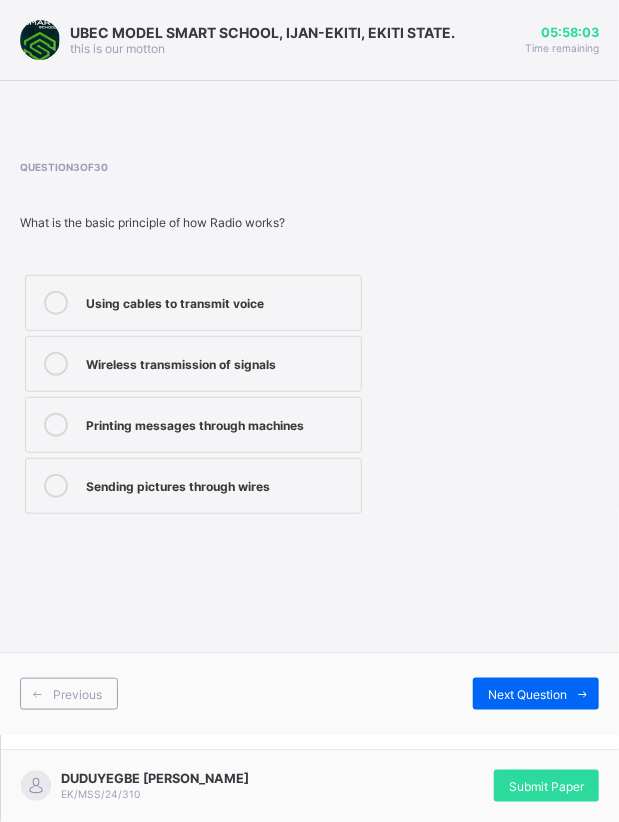 click on "Using cables to transmit voice" at bounding box center [218, 301] 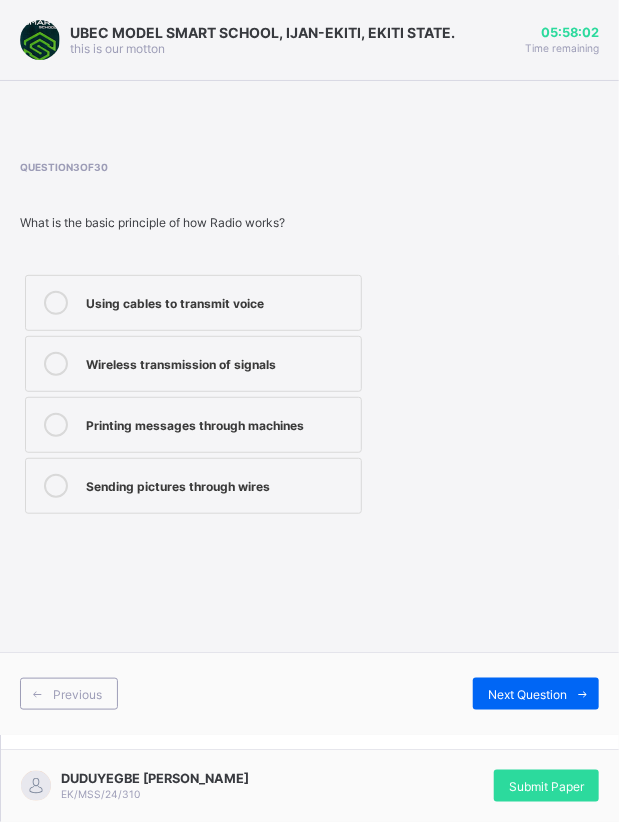 click on "Next Question" at bounding box center (527, 694) 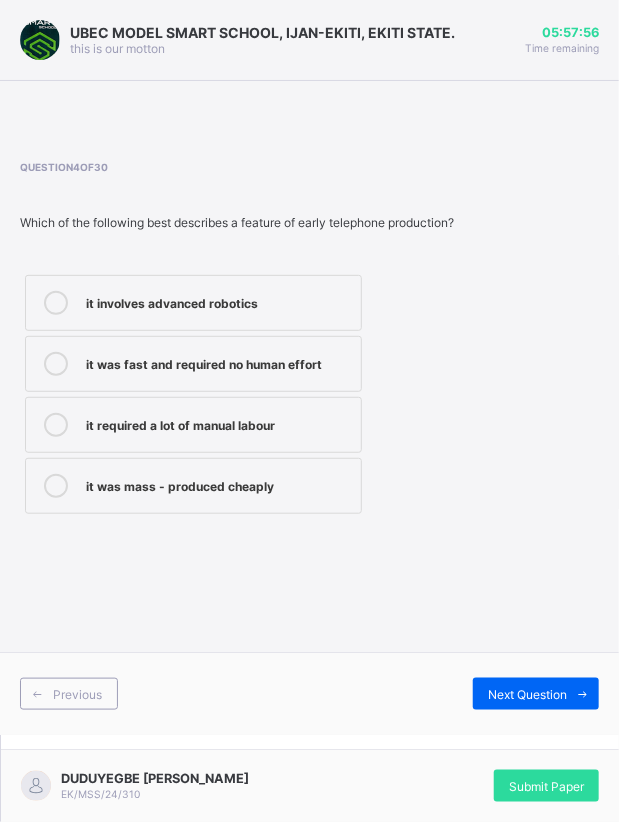 click on "it was fast and required no human effort" at bounding box center [193, 364] 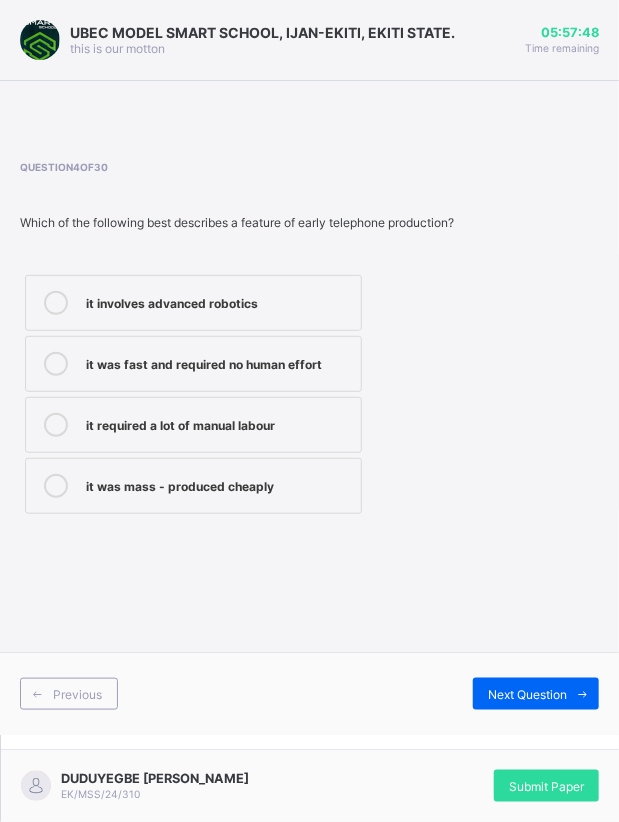 click on "it involves advanced robotics" at bounding box center [218, 301] 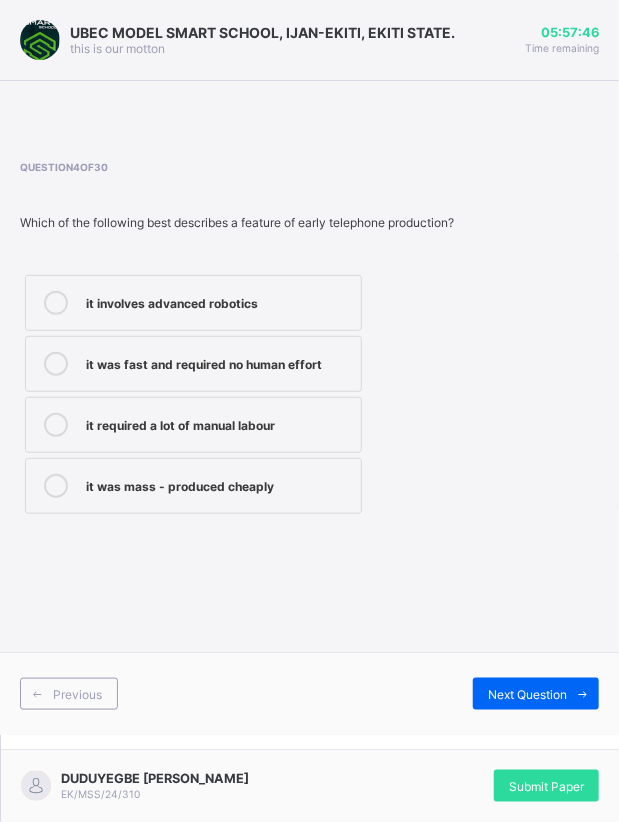 click on "it was fast and required no human effort" at bounding box center [218, 362] 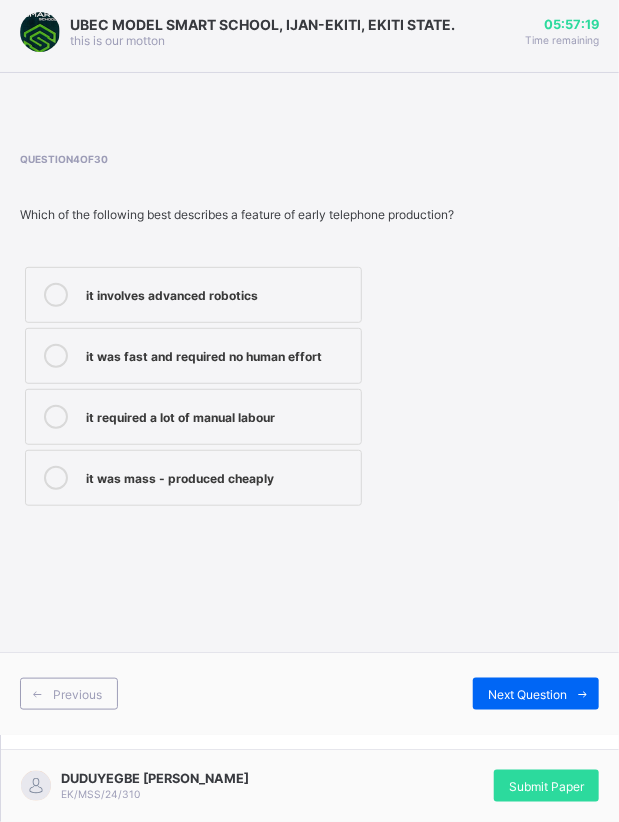 scroll, scrollTop: 0, scrollLeft: 0, axis: both 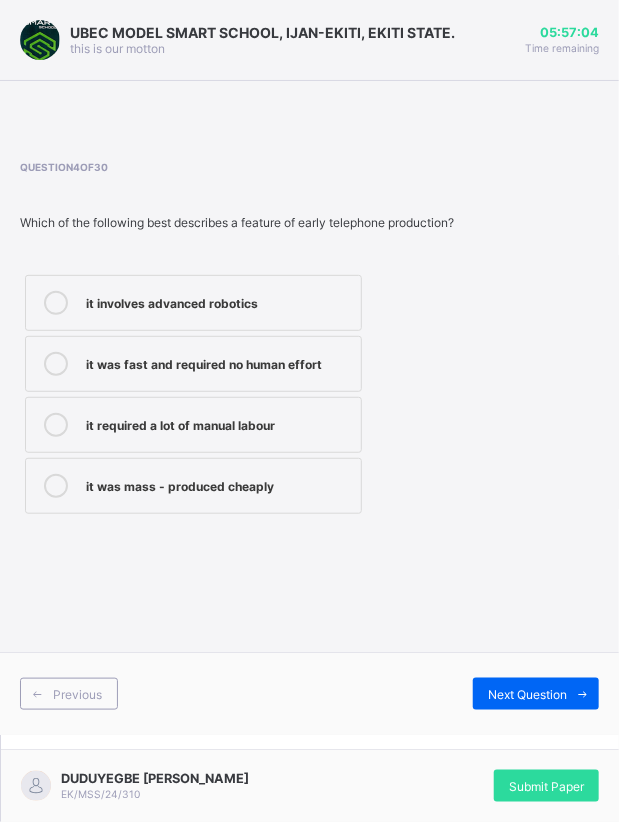 click on "it required a lot of manual labour" at bounding box center (193, 425) 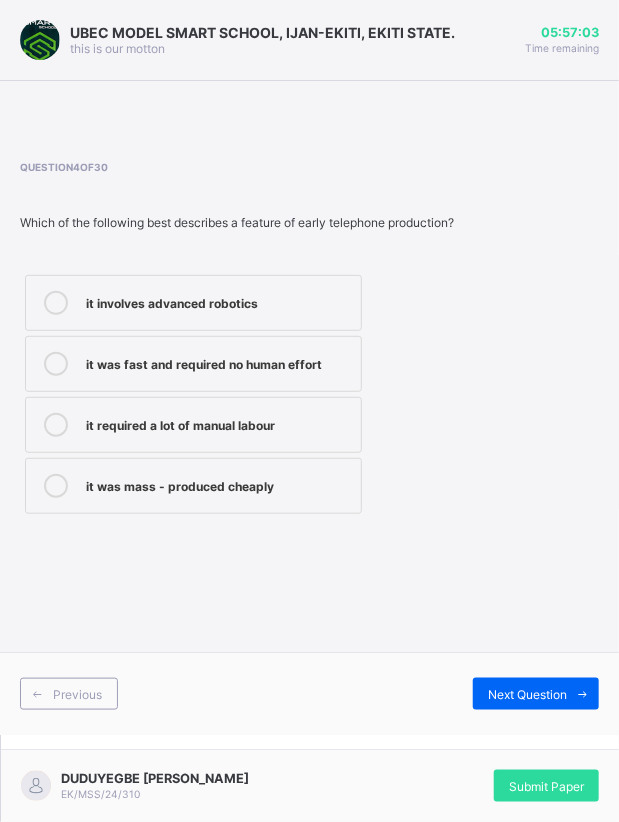 click on "it was mass - produced cheaply" at bounding box center (193, 486) 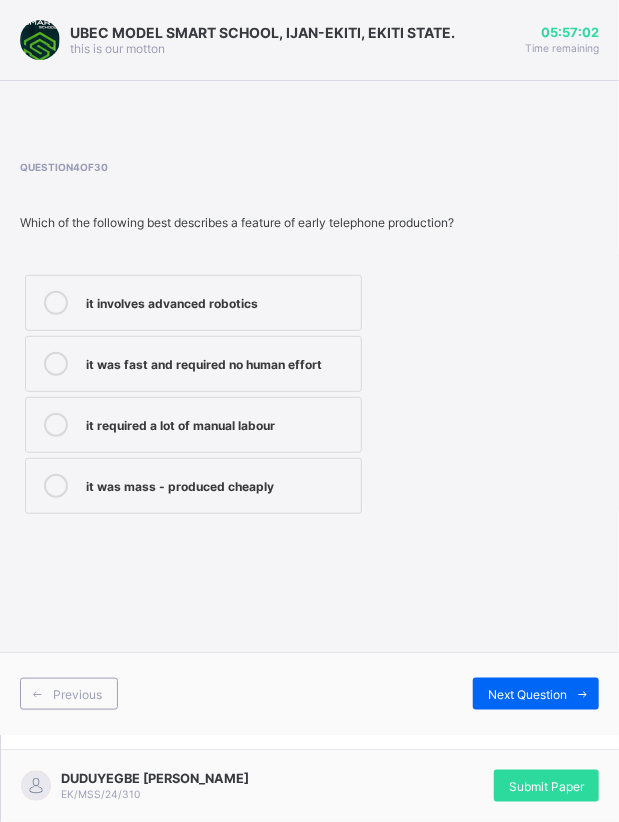click on "Next Question" at bounding box center [527, 694] 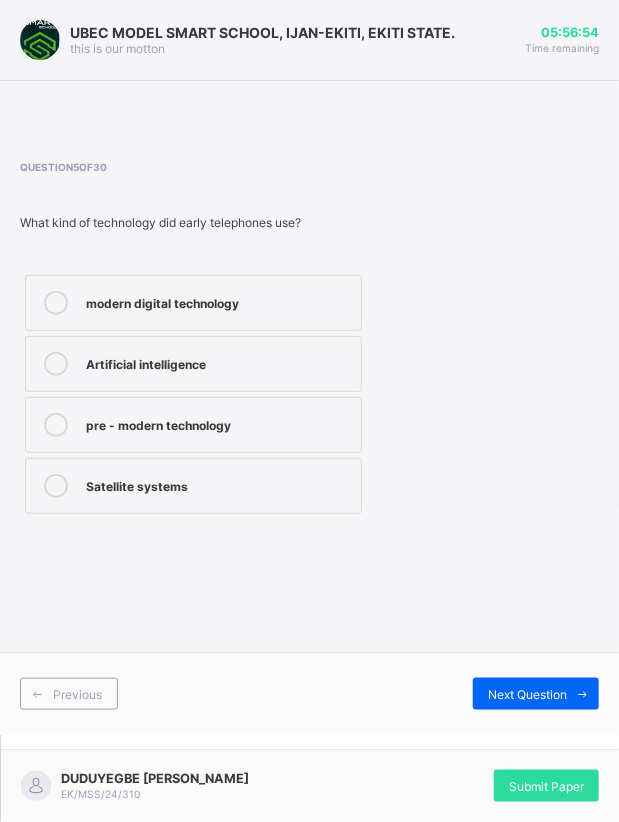 click on "modern digital technology" at bounding box center (218, 301) 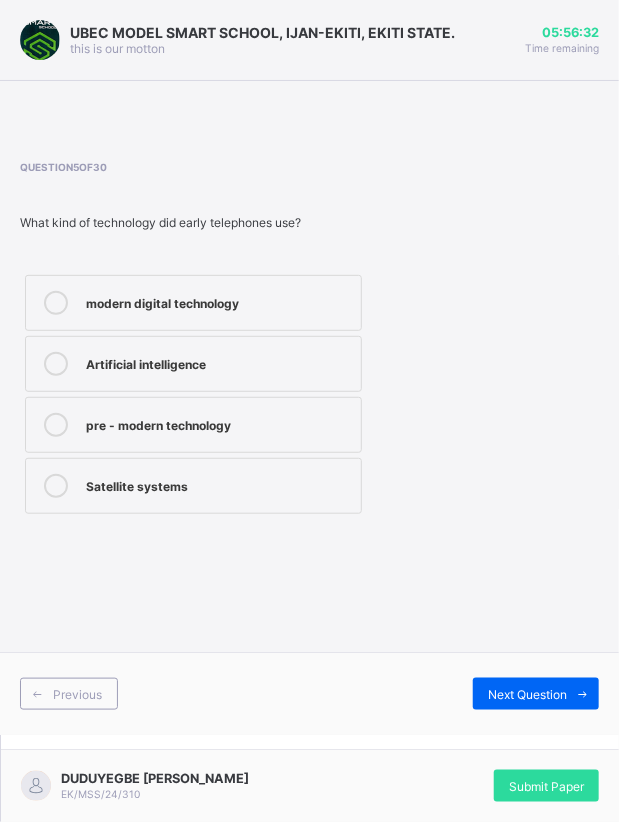 click on "Artificial intelligence" at bounding box center [218, 362] 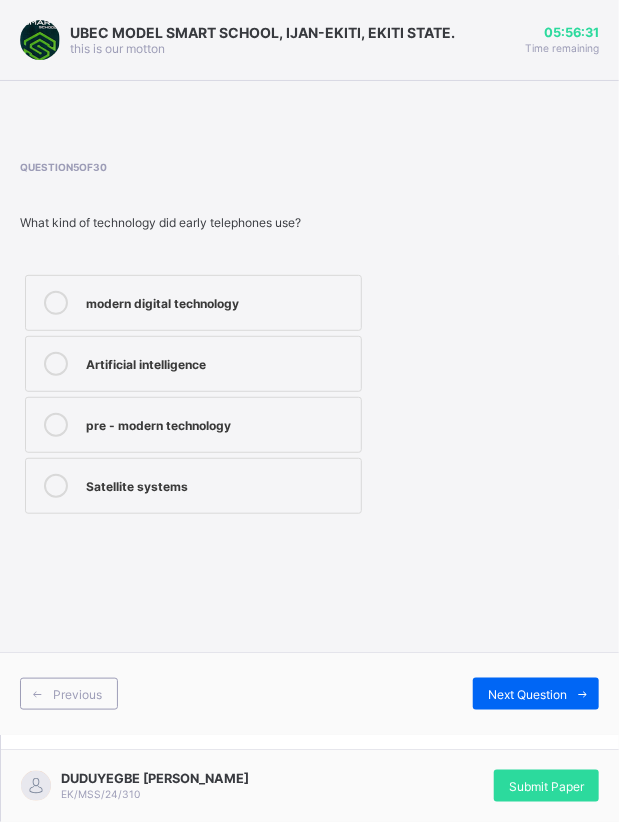 click on "Next Question" at bounding box center [527, 694] 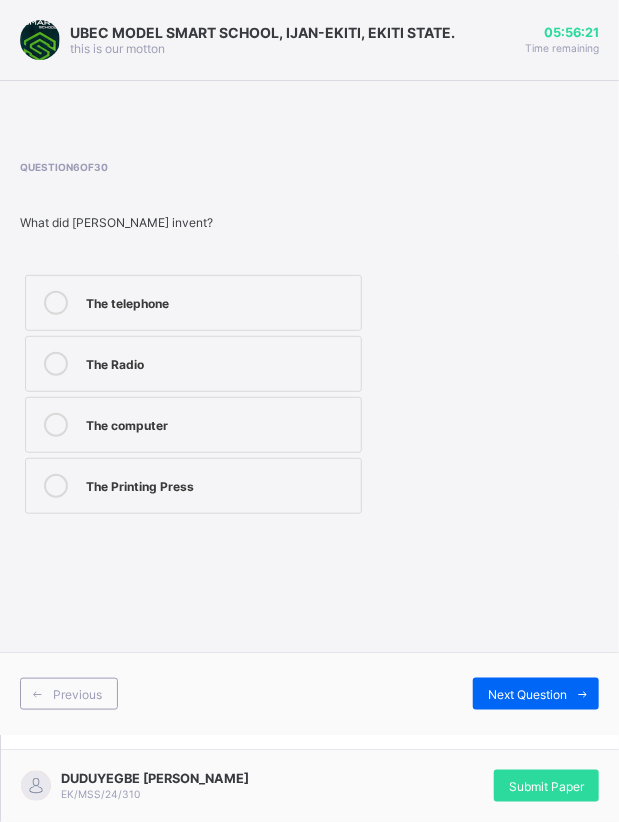 click on "The computer" at bounding box center [218, 423] 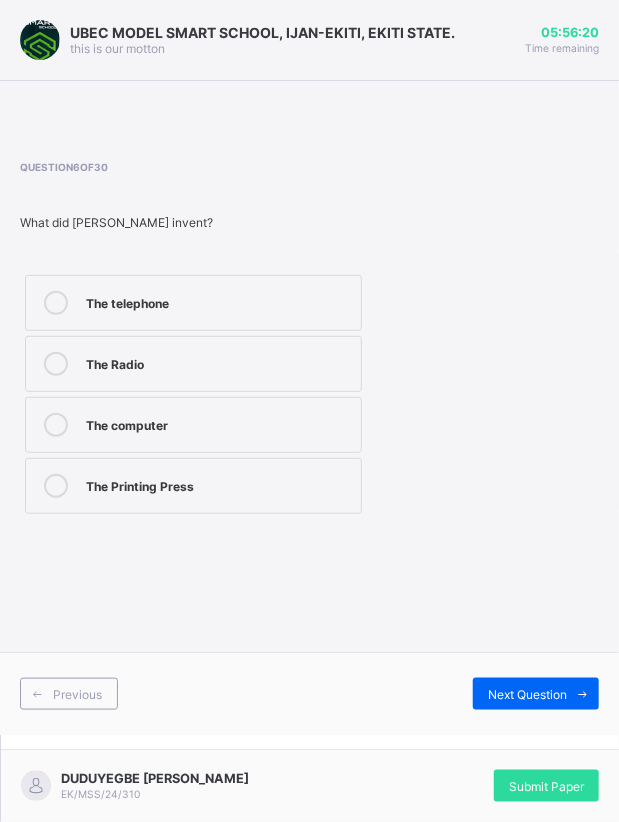 click on "Next Question" at bounding box center [527, 694] 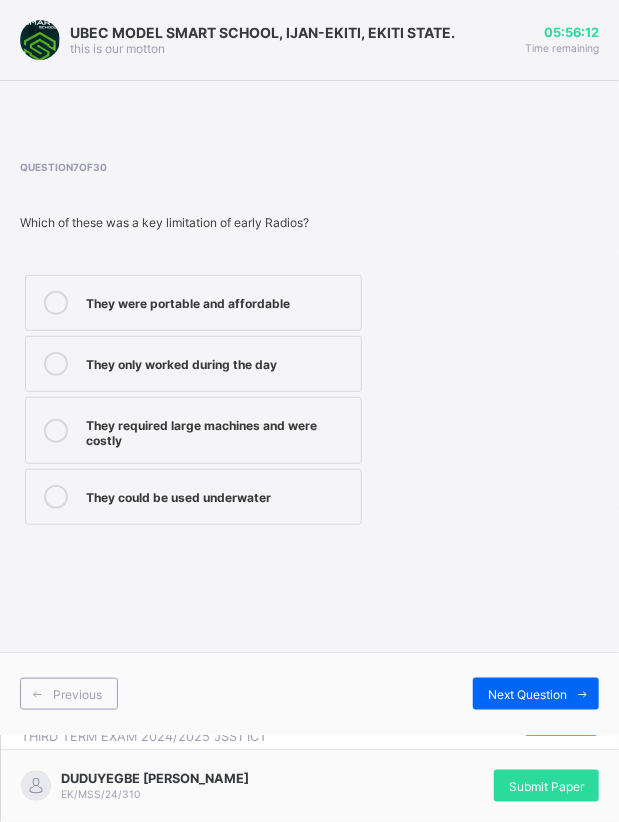 click on "They were portable and affordable" at bounding box center [218, 301] 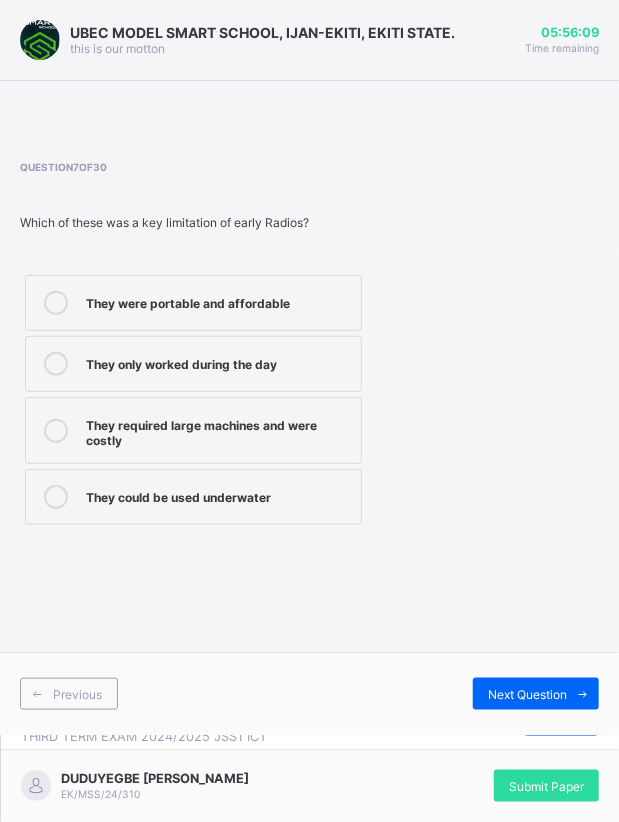 click on "Next Question" at bounding box center [536, 694] 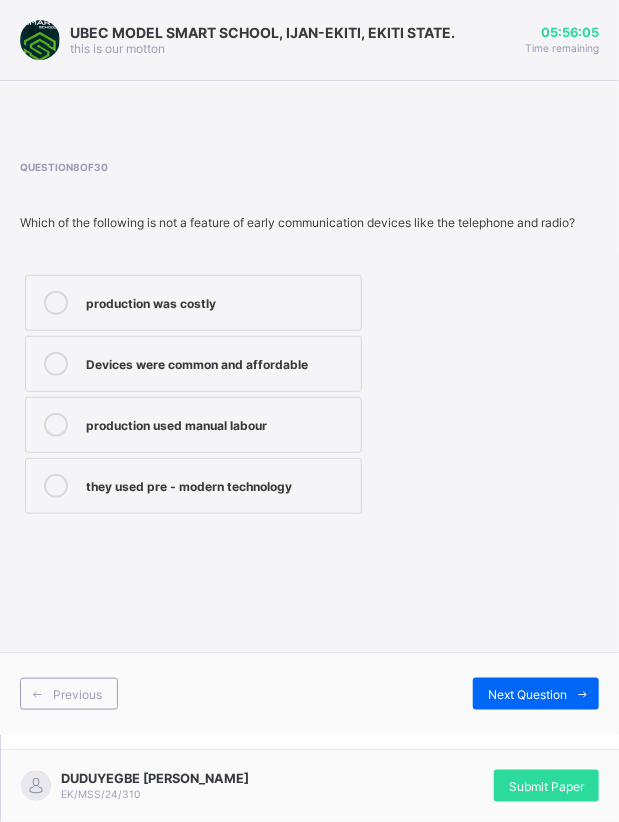 click on "production was costly" at bounding box center (193, 303) 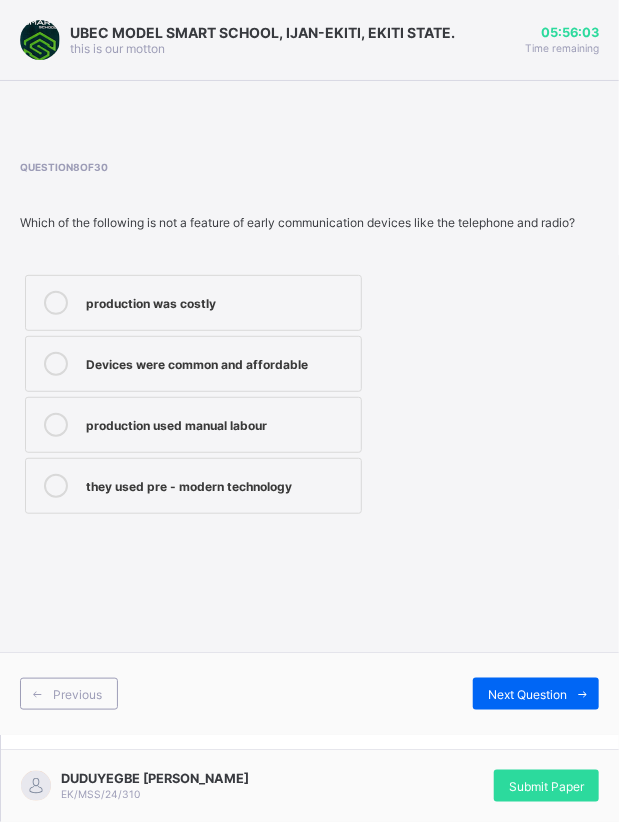 click on "Next Question" at bounding box center [527, 694] 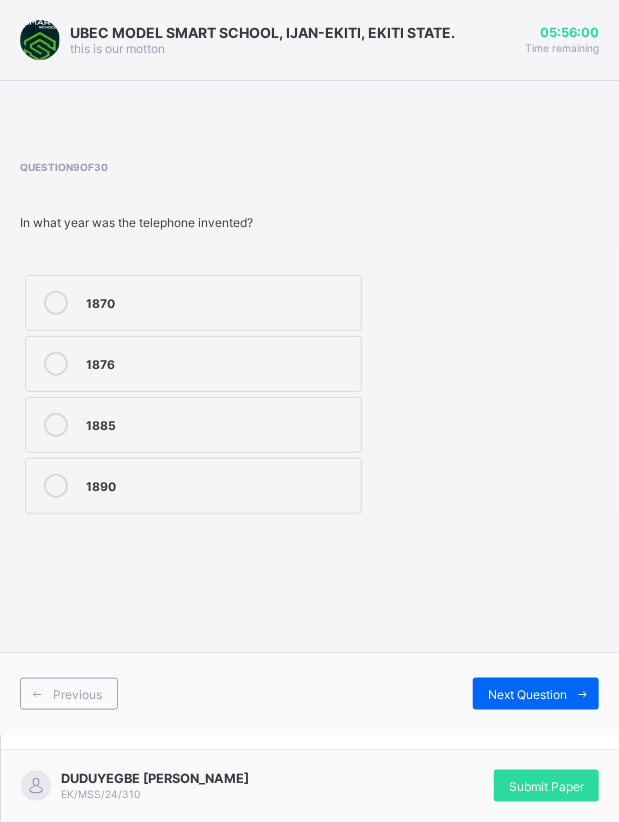 click on "1870" at bounding box center [218, 301] 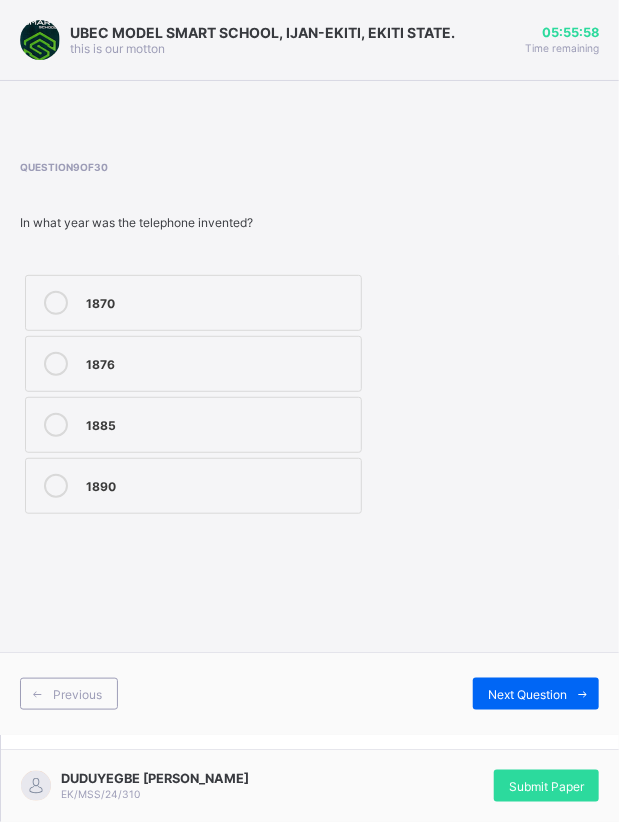 click on "1876" at bounding box center [193, 364] 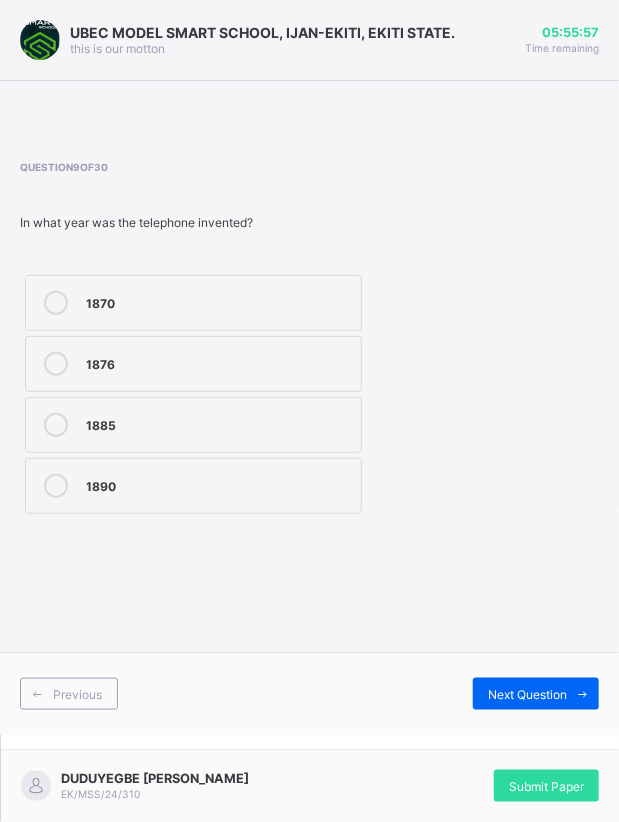click on "Next Question" at bounding box center (527, 694) 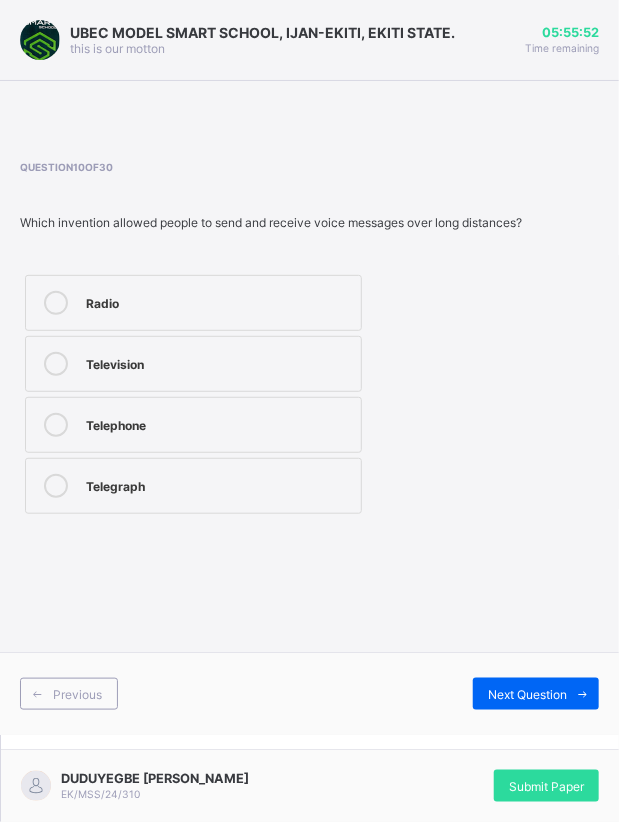 click on "Telephone" at bounding box center [218, 423] 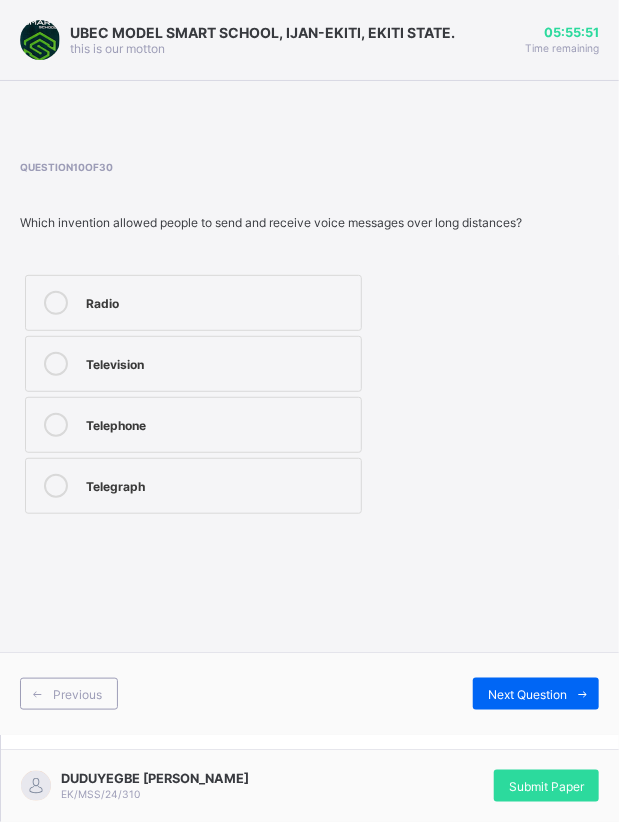 click on "Next Question" at bounding box center (527, 694) 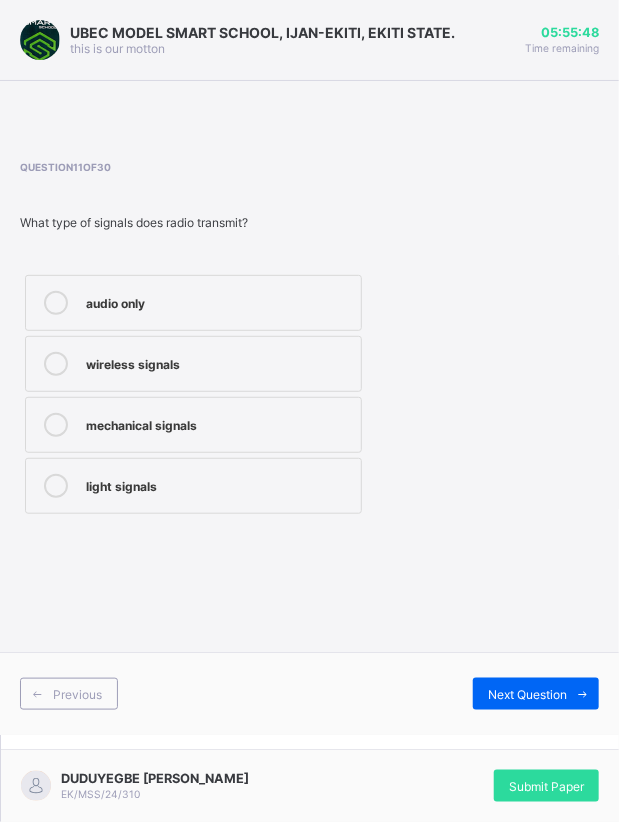 click on "audio only" at bounding box center (218, 301) 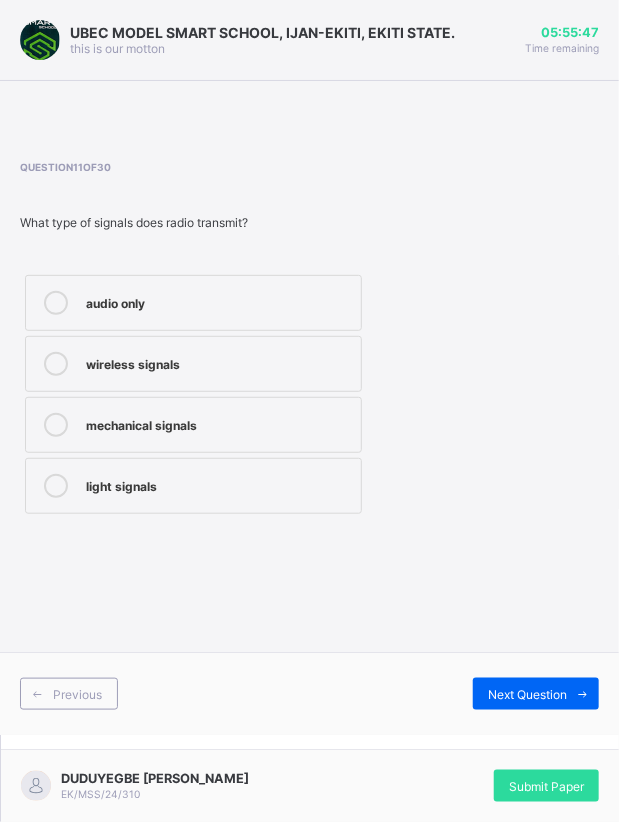 click on "Next Question" at bounding box center (536, 694) 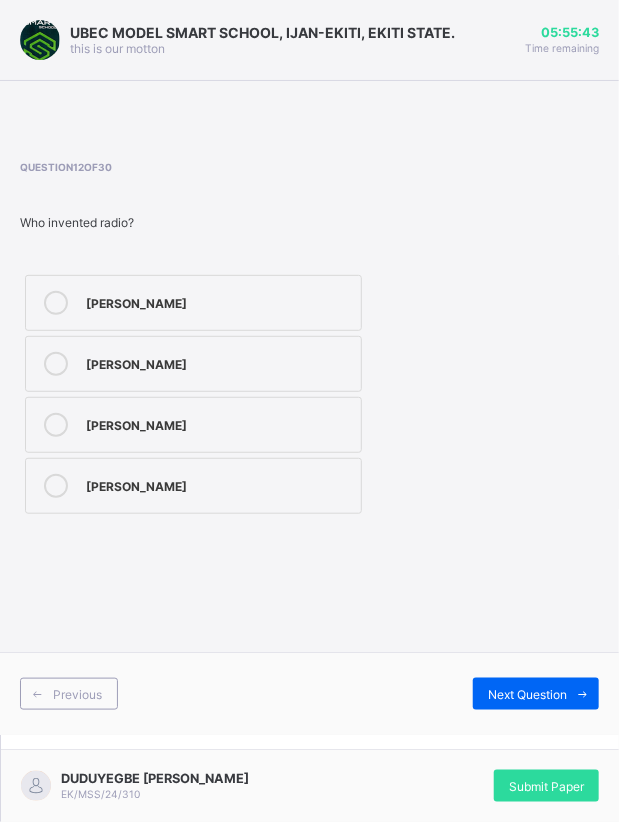 click on "Alexander Graham Bell" at bounding box center [218, 303] 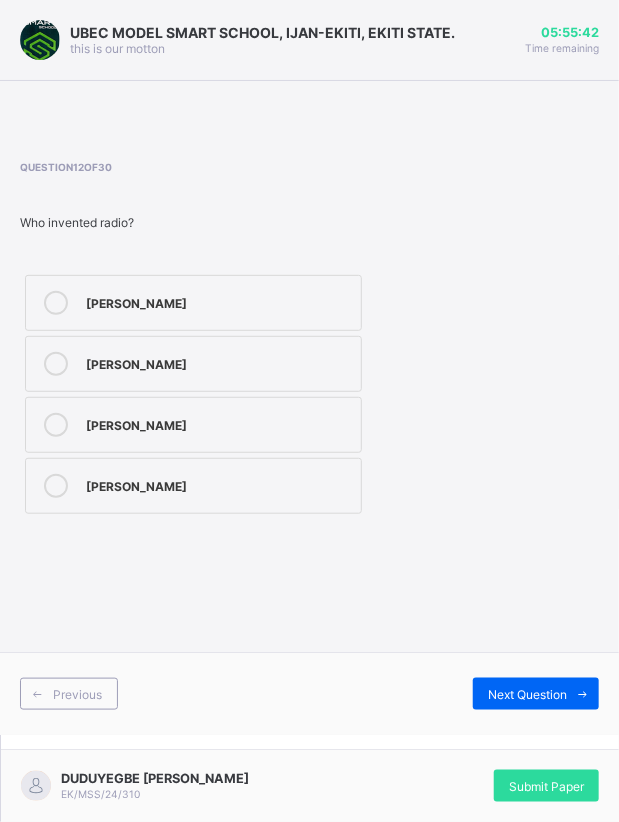 click on "Next Question" at bounding box center [527, 694] 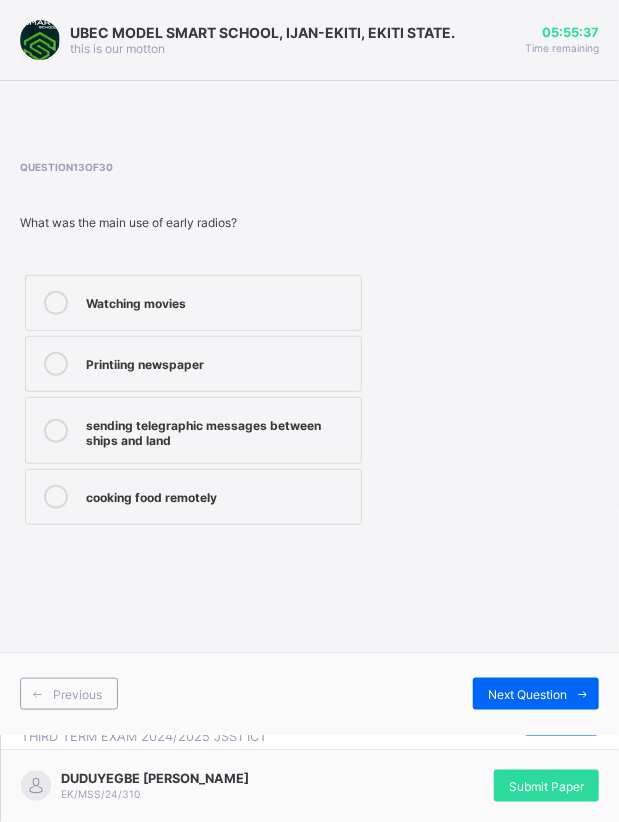 click on "sending telegraphic messages between ships and land" at bounding box center [218, 430] 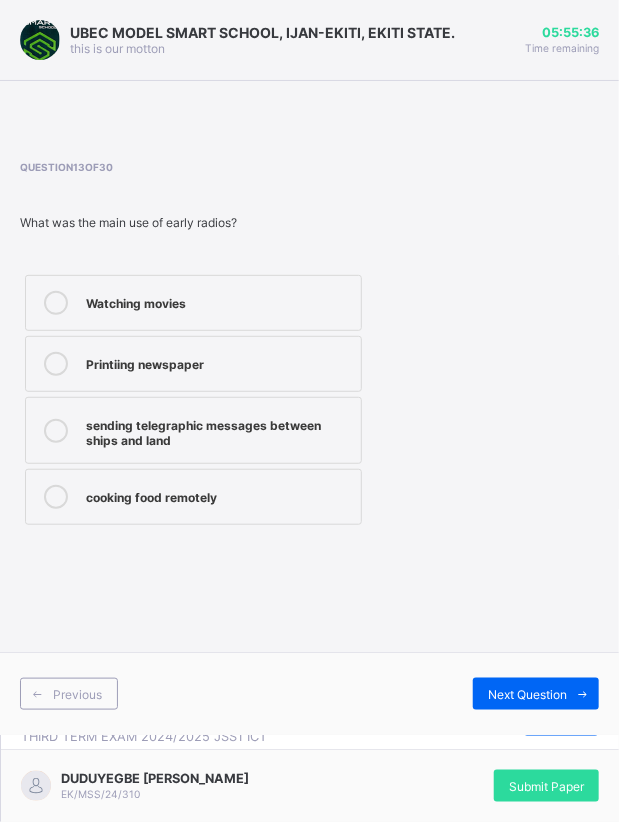 click on "Next Question" at bounding box center (527, 694) 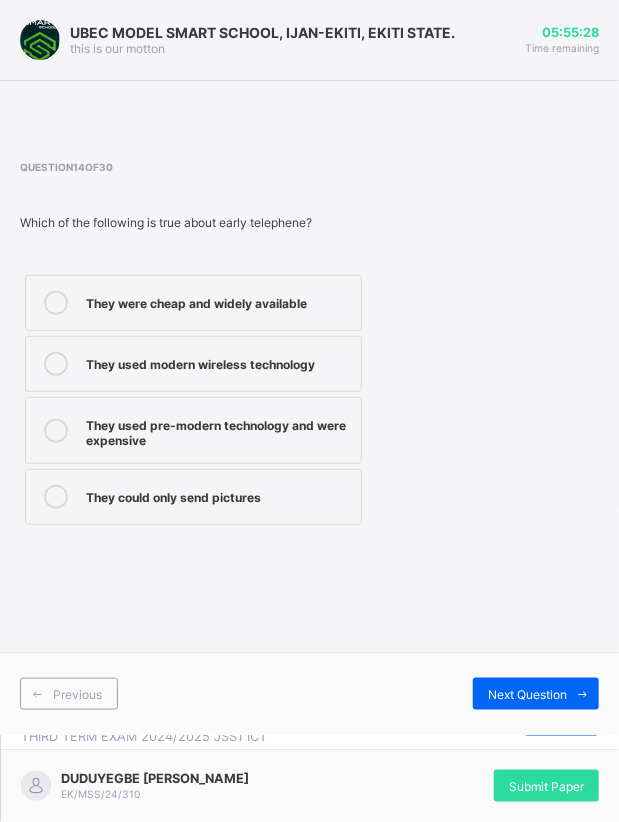 click on "They used pre-modern technology and were expensive" at bounding box center [193, 430] 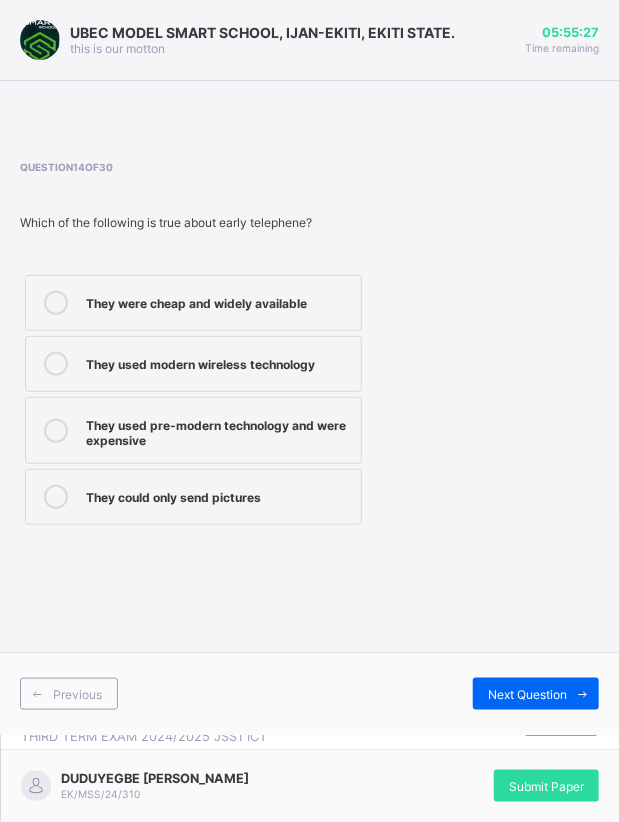 click on "Next Question" at bounding box center [536, 694] 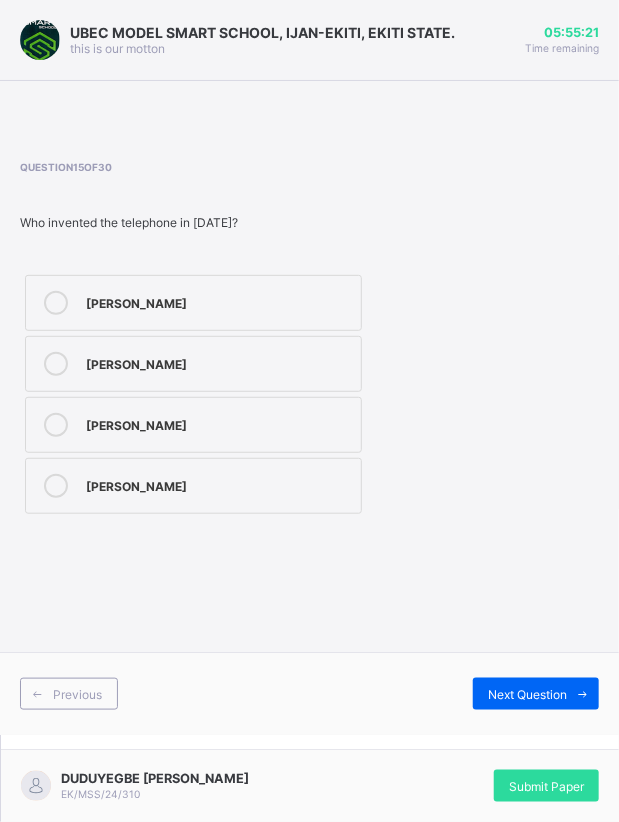 click on "Alexander Graham Bell" at bounding box center (218, 423) 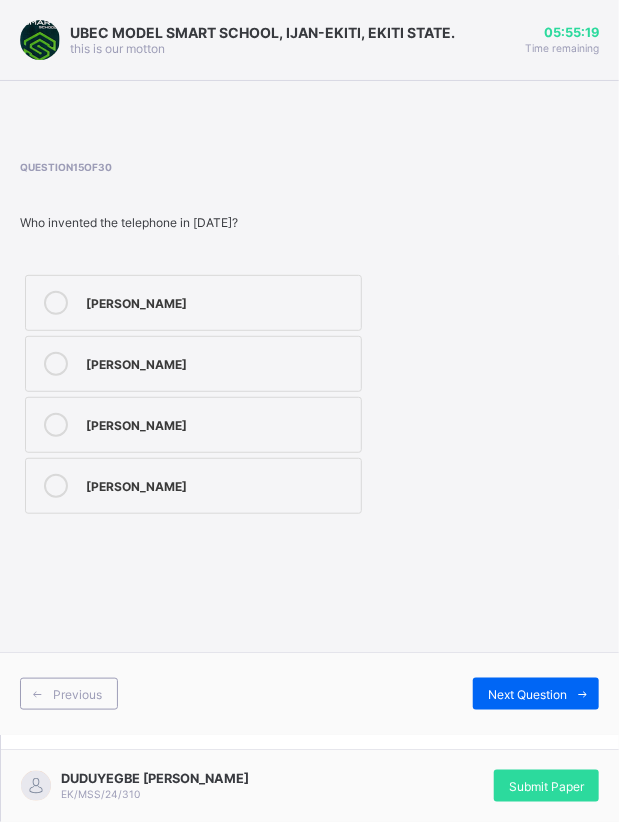 click on "Next Question" at bounding box center (527, 694) 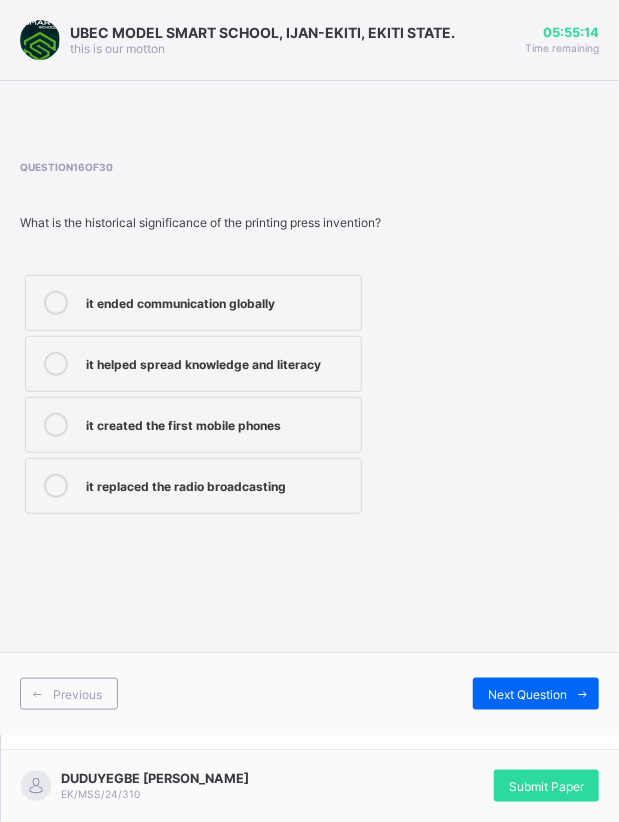 click on "it ended communication globally" at bounding box center (193, 303) 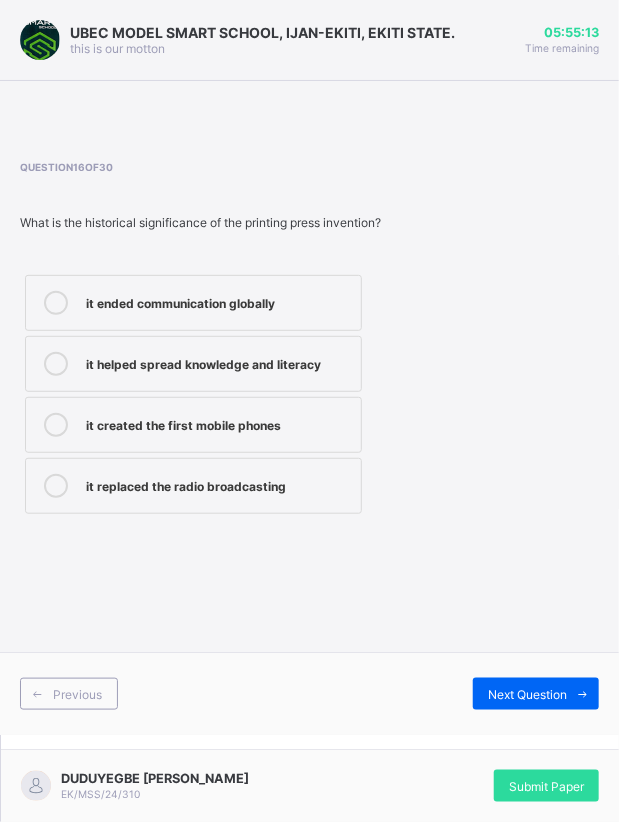 click on "it helped spread knowledge and literacy" at bounding box center [218, 364] 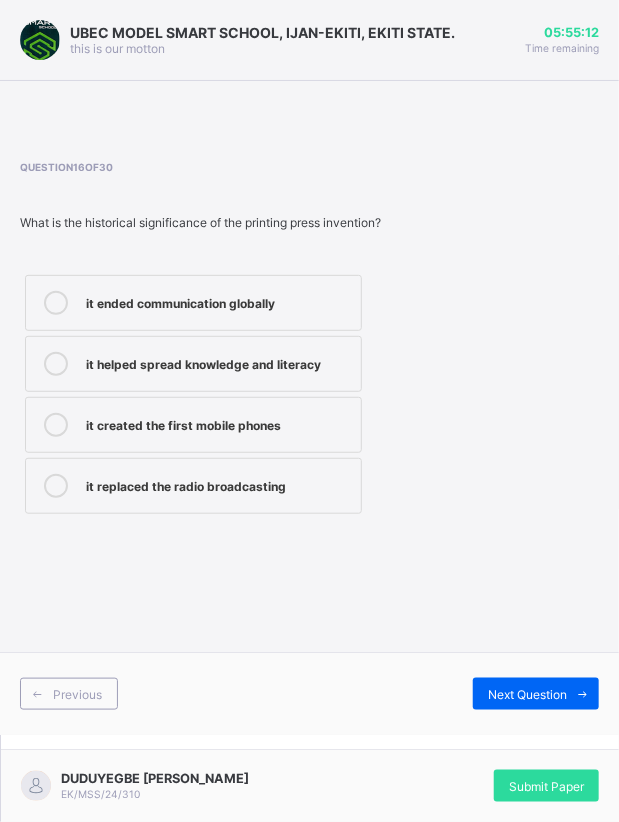 click on "Next Question" at bounding box center [527, 694] 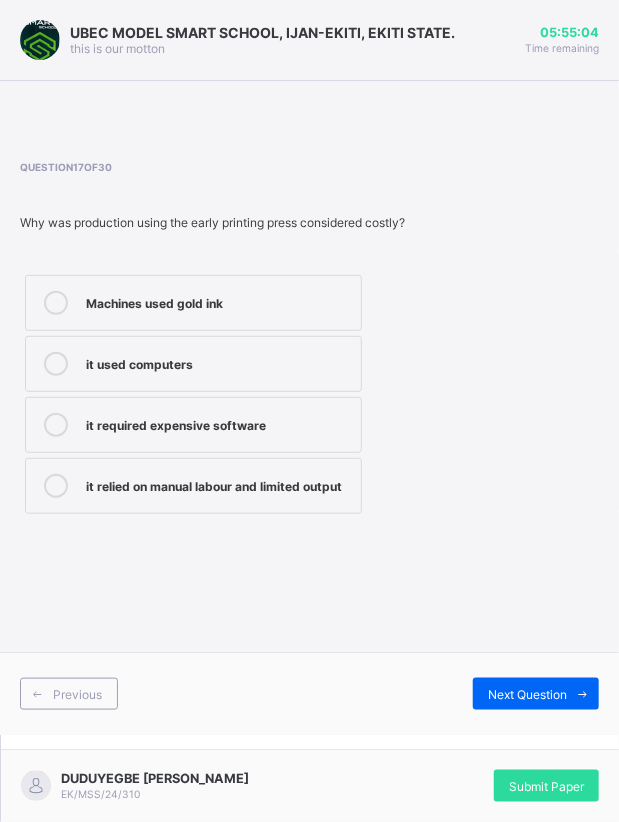 click on "it relied on manual labour and limited output" at bounding box center (193, 486) 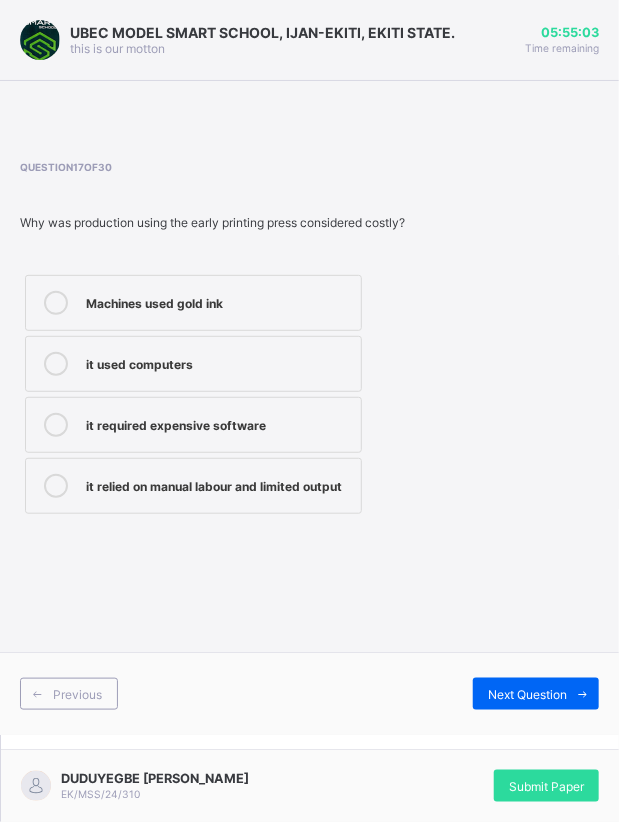 click on "Next Question" at bounding box center (536, 694) 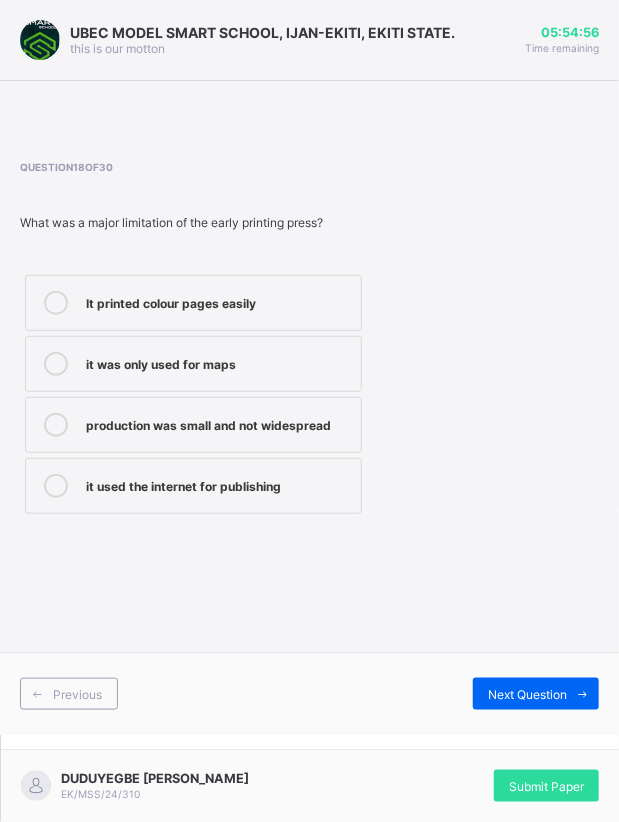 click on "it was only used for maps" at bounding box center [193, 364] 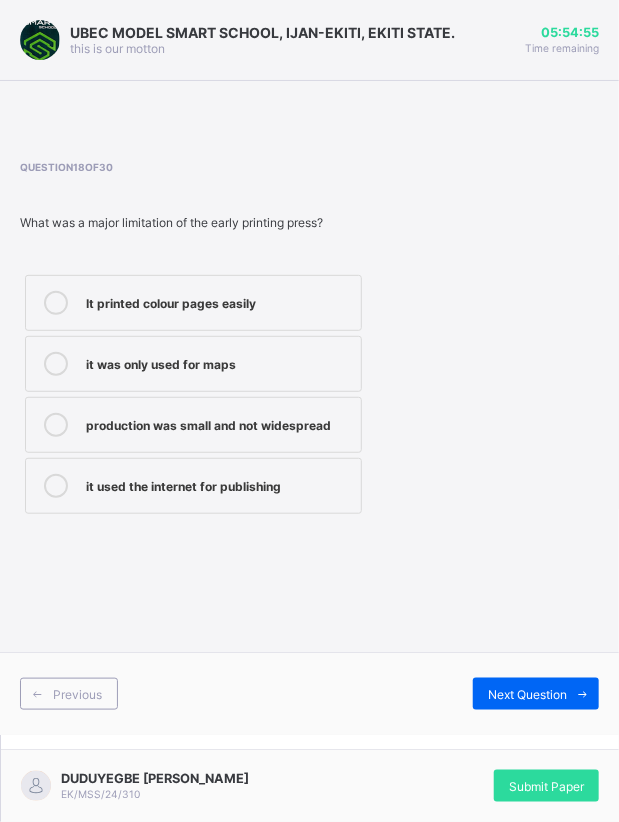 click on "production was small and not widespread" at bounding box center (193, 425) 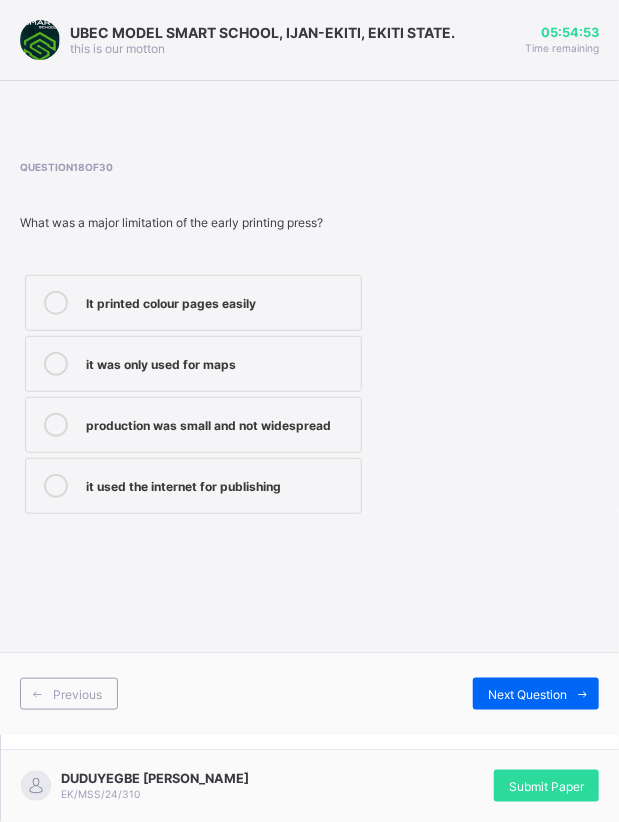 click on "Next Question" at bounding box center (536, 694) 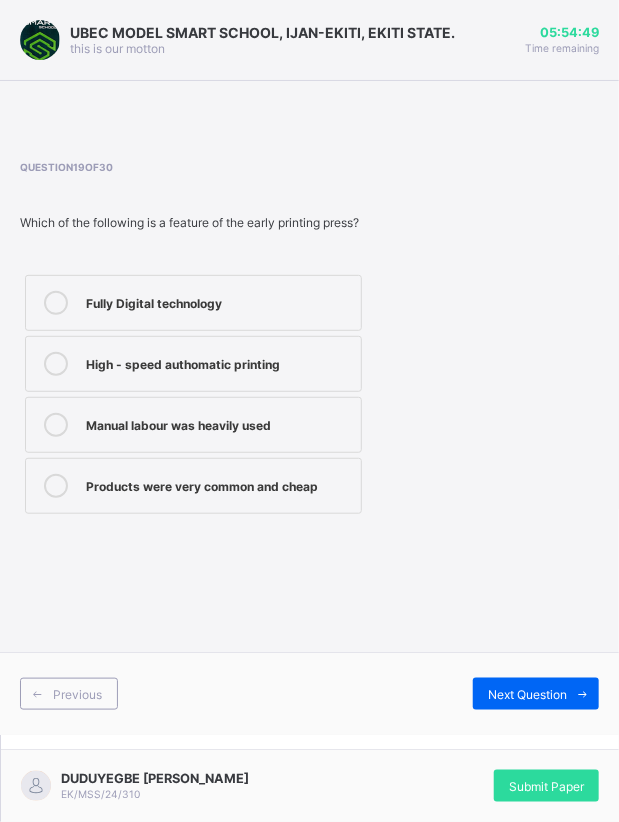 click on "Fully Digital technology" at bounding box center [193, 303] 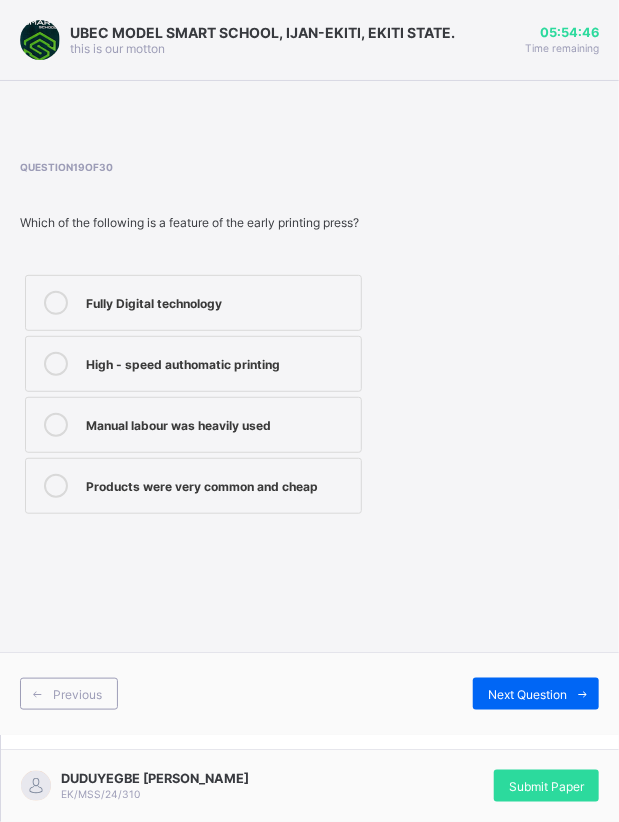 click on "Products were very common and cheap" at bounding box center [193, 486] 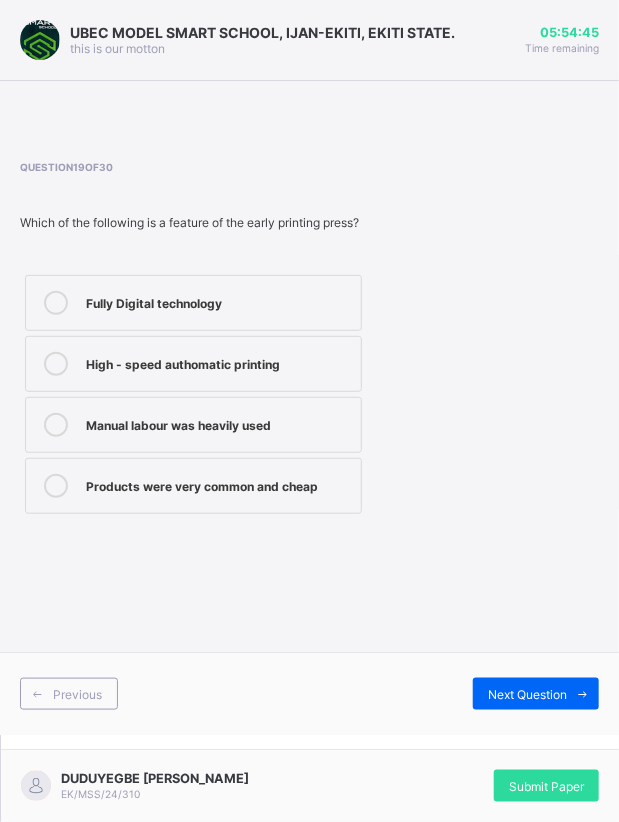click on "Next Question" at bounding box center [527, 694] 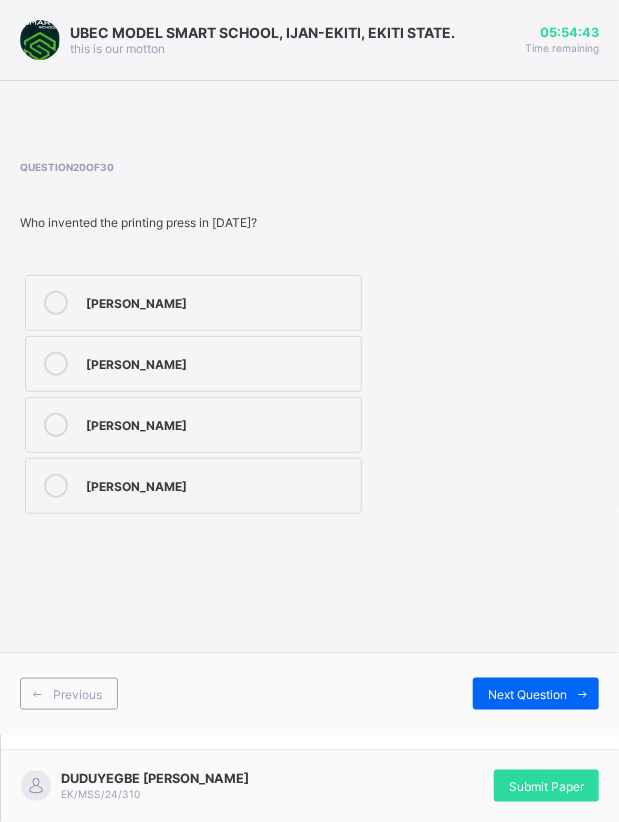 click on "Previous" at bounding box center [77, 694] 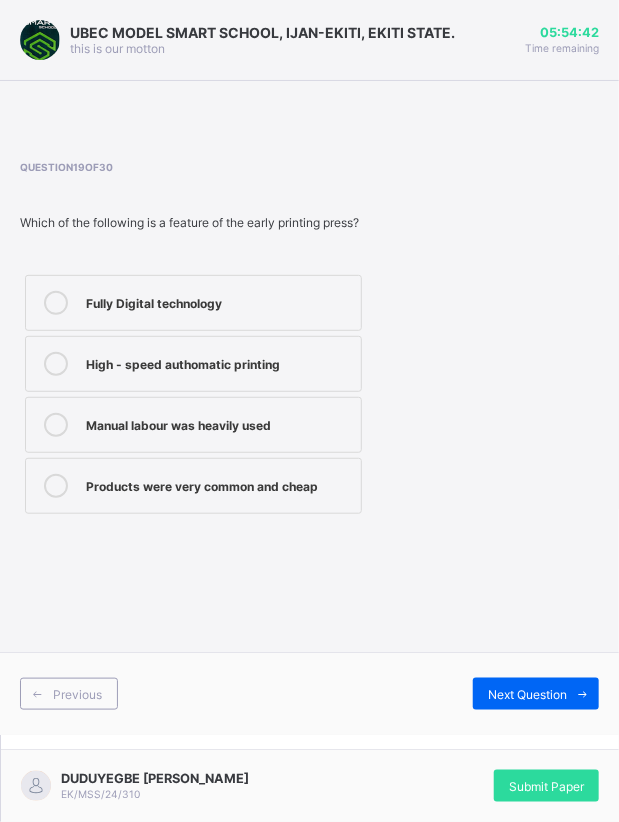 click on "Next Question" at bounding box center [527, 694] 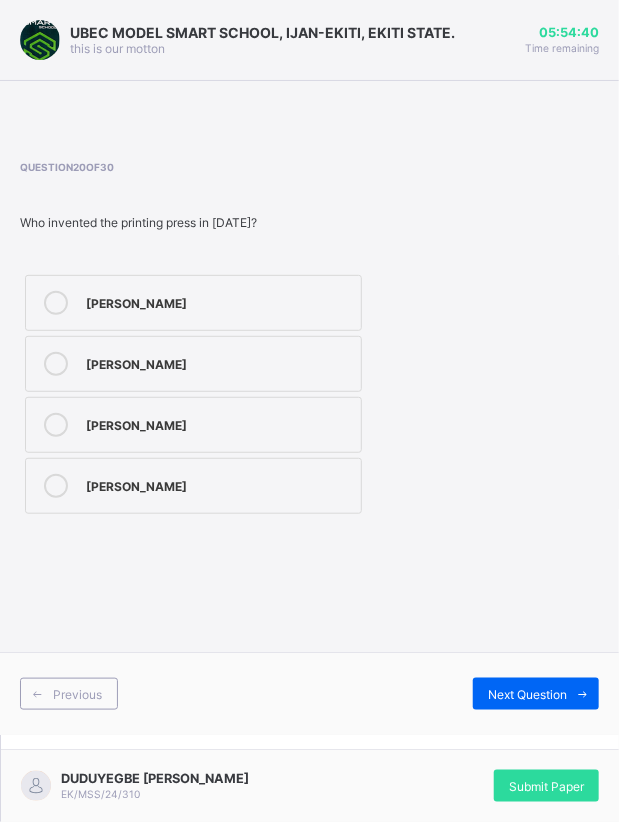 click on "Previous" at bounding box center [69, 694] 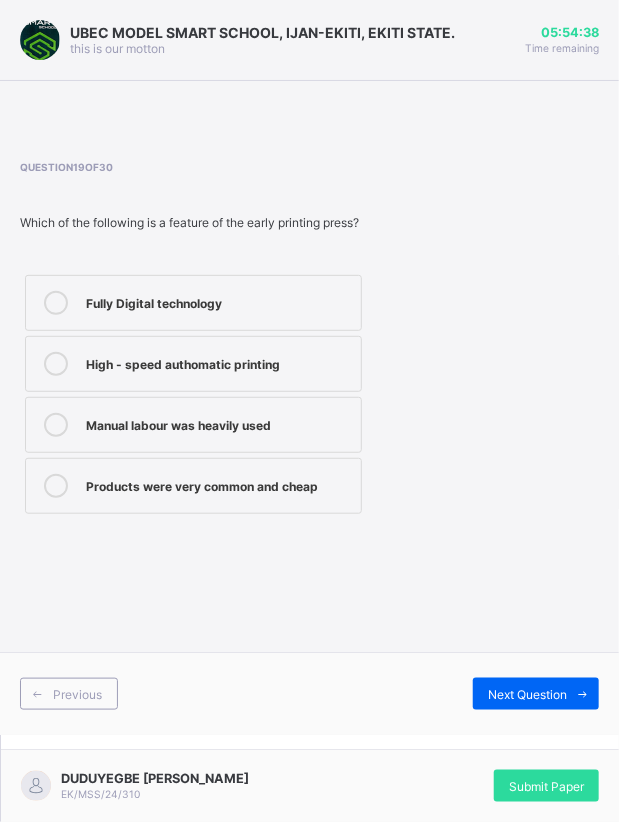 click on "Next Question" at bounding box center [536, 694] 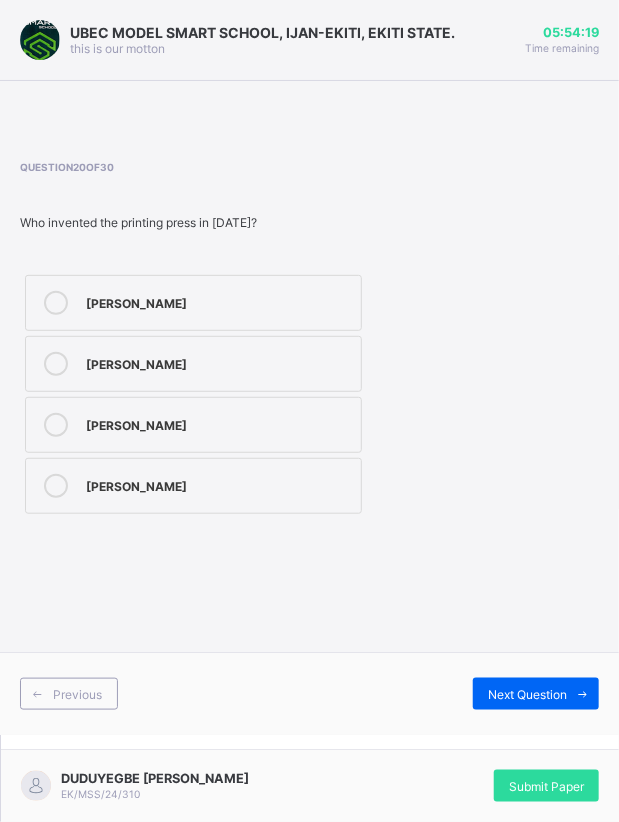 click at bounding box center (56, 364) 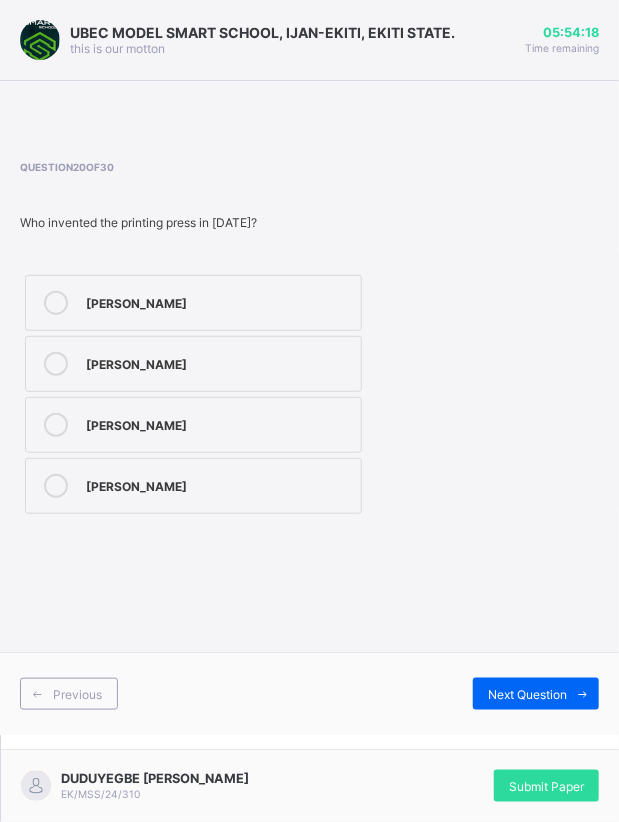 click on "Next Question" at bounding box center [536, 694] 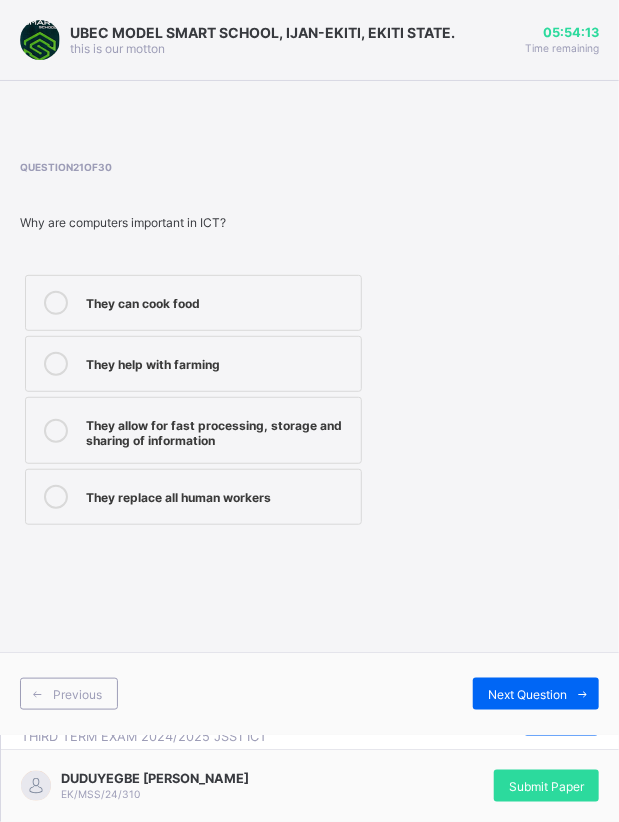 click on "They allow for fast processing, storage and sharing of information" at bounding box center (218, 430) 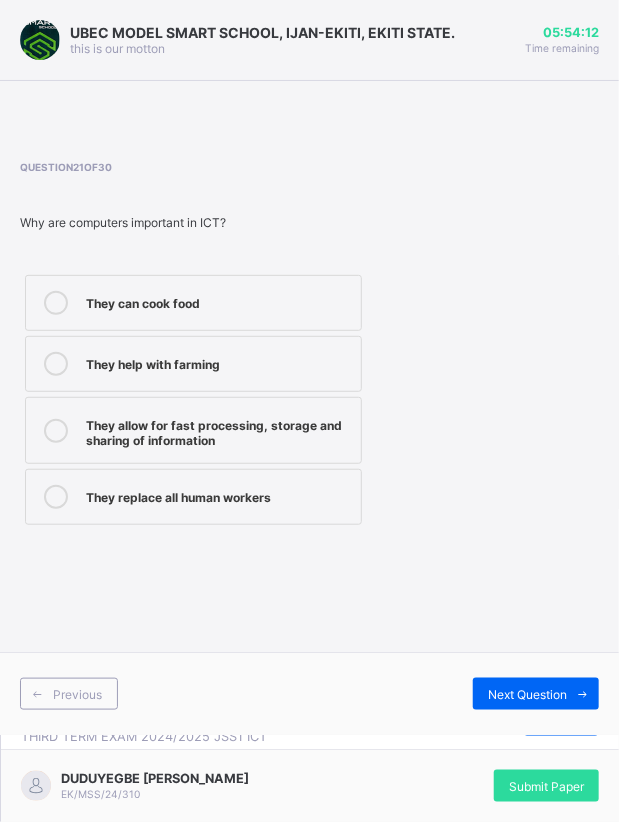 click on "Next Question" at bounding box center [527, 694] 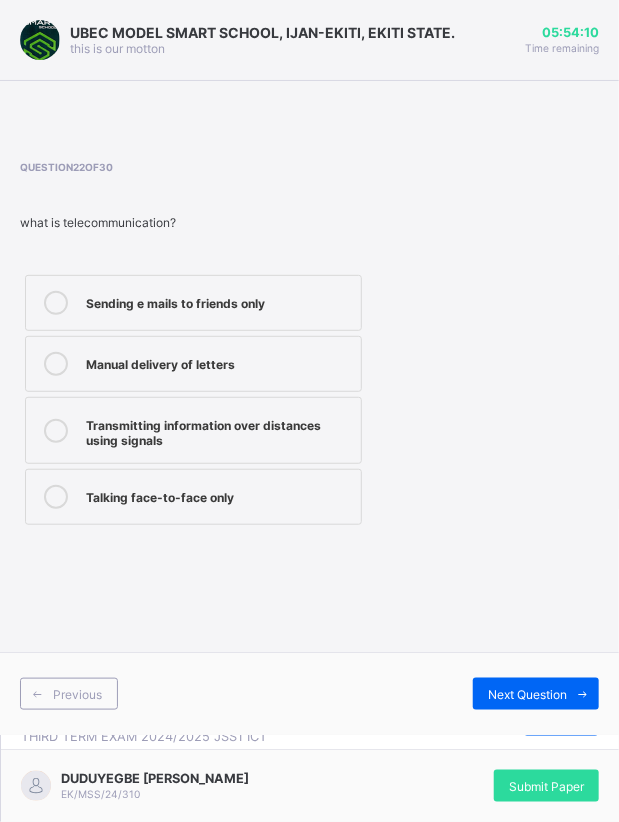 click at bounding box center [56, 303] 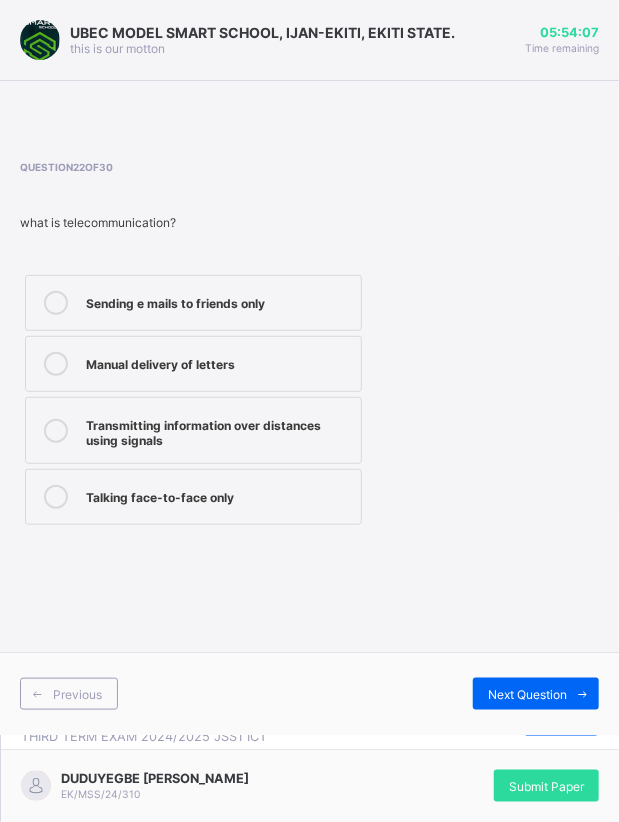 click on "Transmitting information over distances using signals" at bounding box center [218, 430] 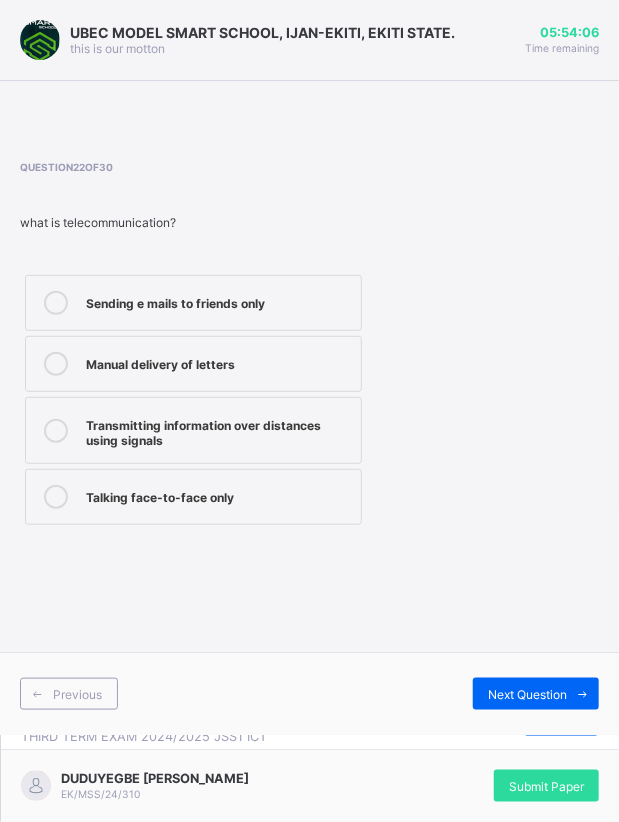 click on "Previous Next Question" at bounding box center [309, 693] 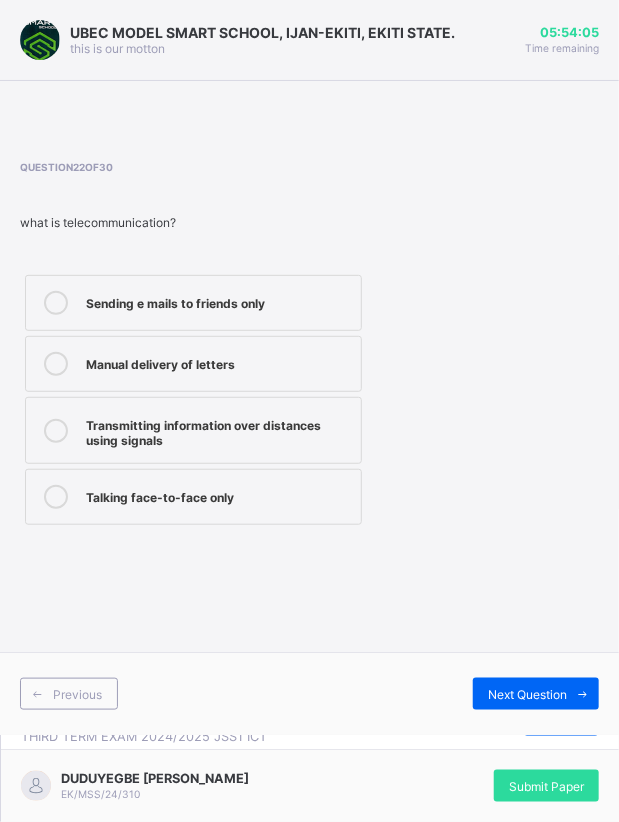 click on "Next Question" at bounding box center [527, 694] 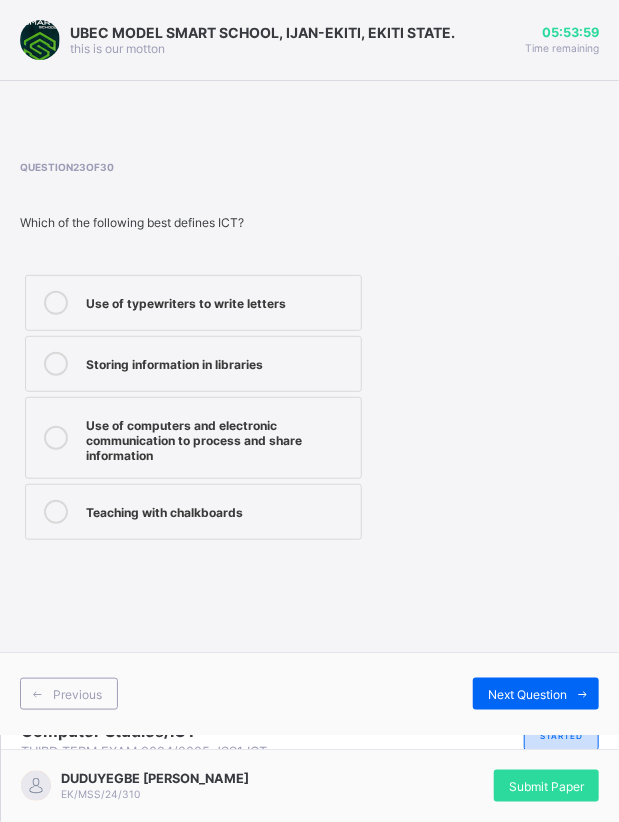 click on "Use of computers and electronic communication to process and share information" at bounding box center [218, 438] 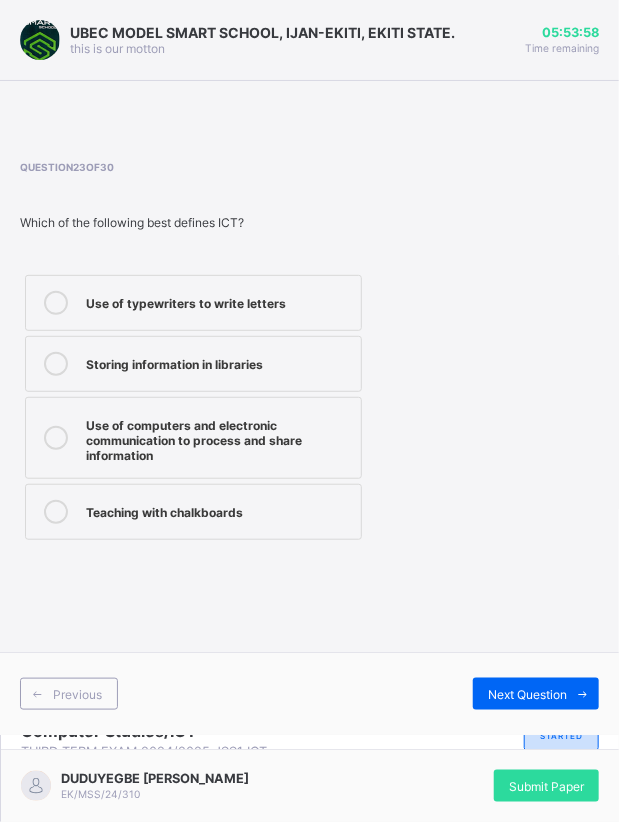 click on "Next Question" at bounding box center (527, 694) 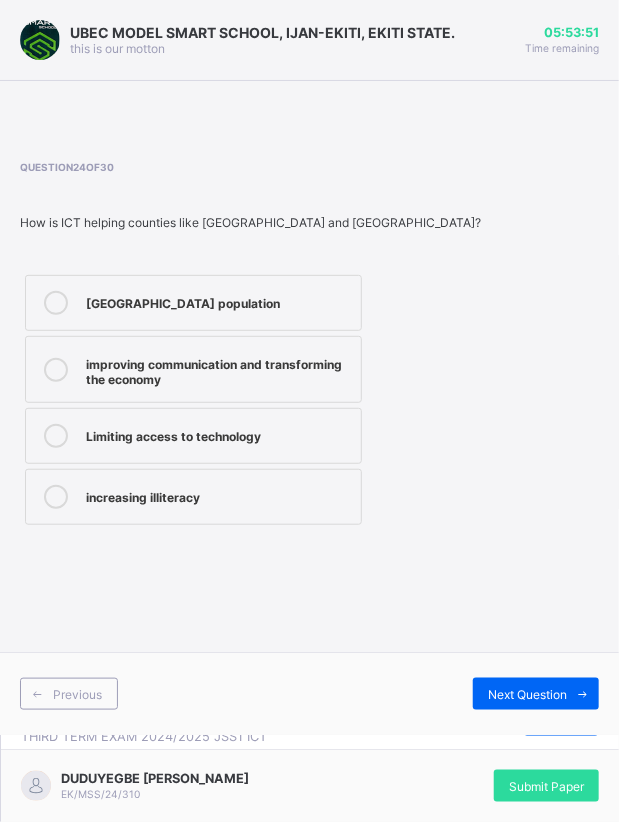 click on "improving communication and transforming the economy" at bounding box center (218, 369) 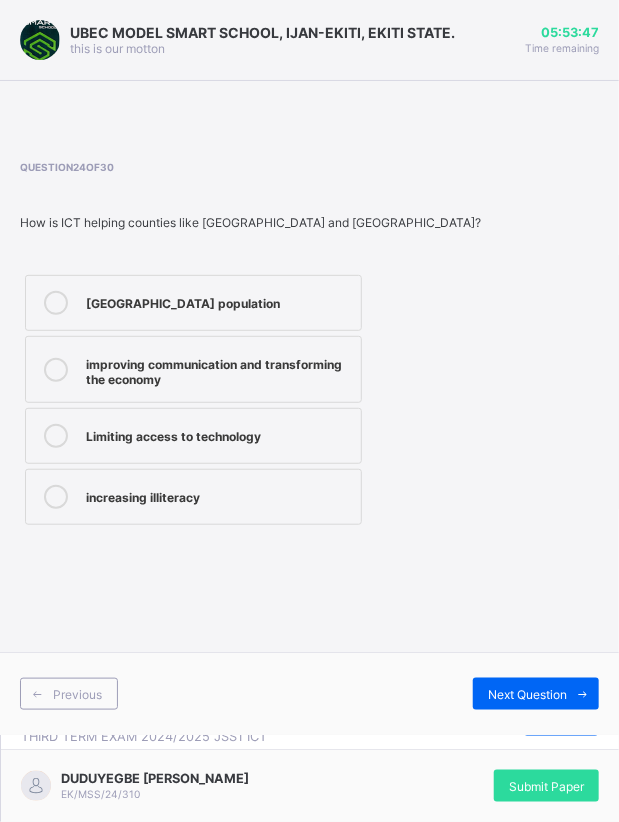 click on "Next Question" at bounding box center (536, 694) 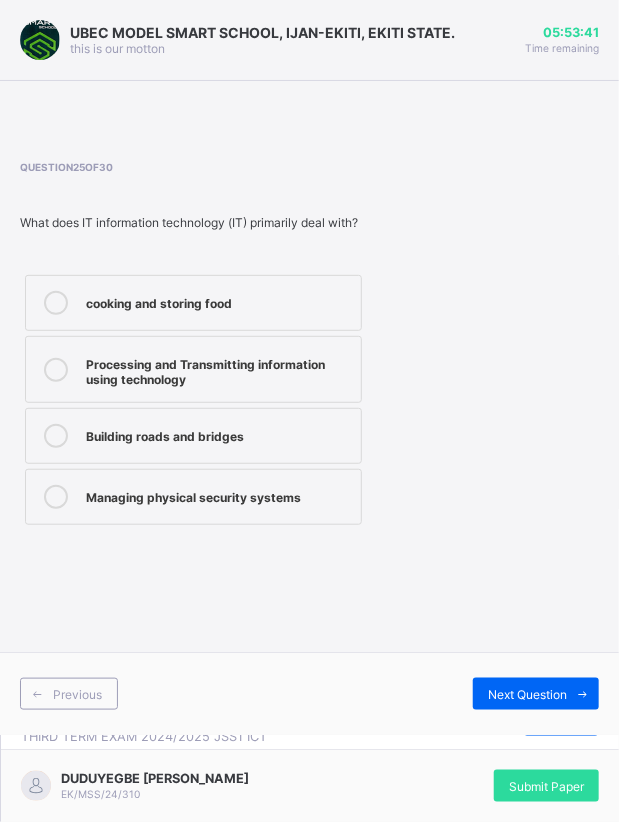 click on "Processing and Transmitting information using technology" at bounding box center (218, 369) 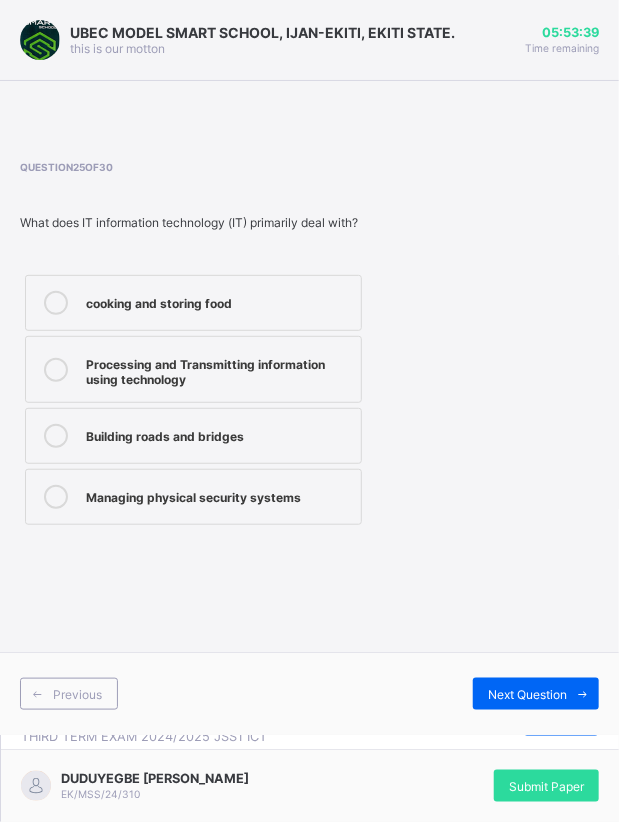 click on "Next Question" at bounding box center [527, 694] 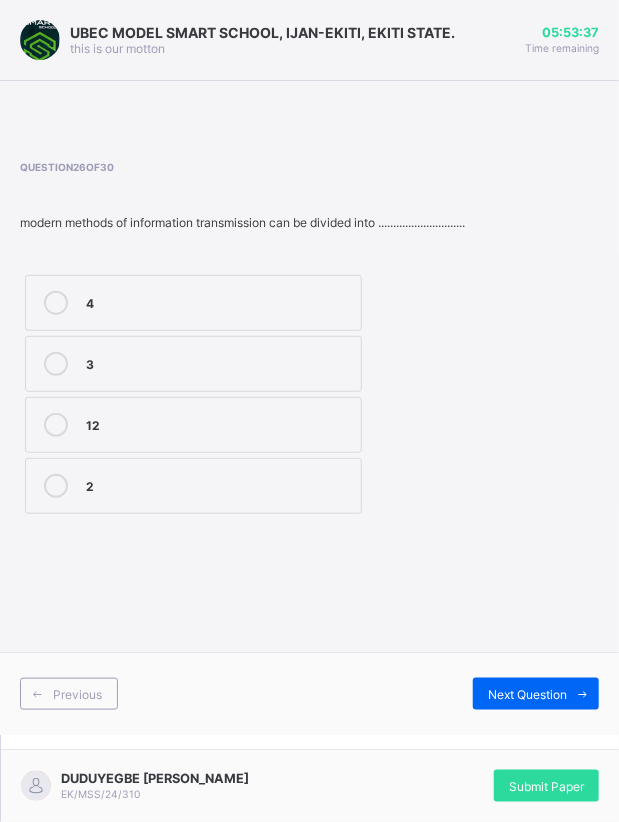 click on "4" at bounding box center (218, 301) 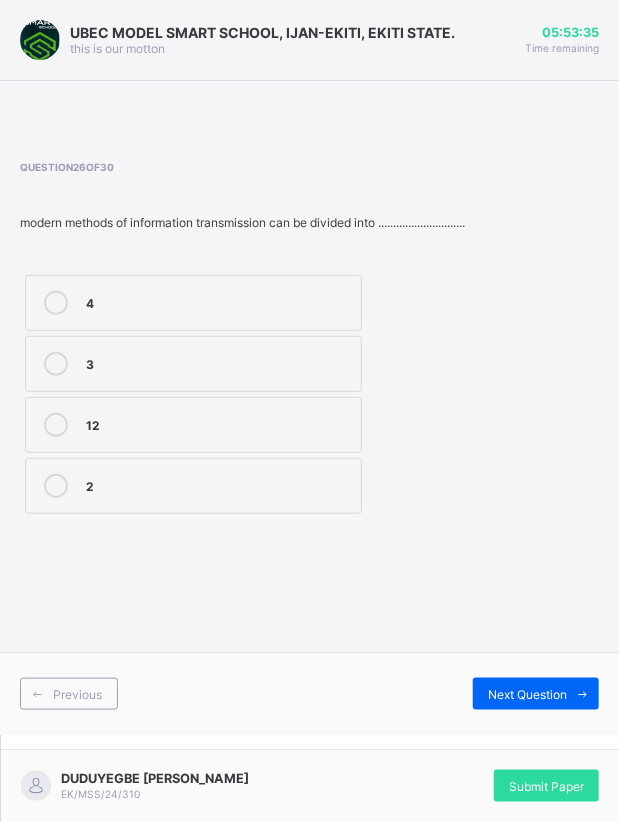click on "2" at bounding box center [218, 484] 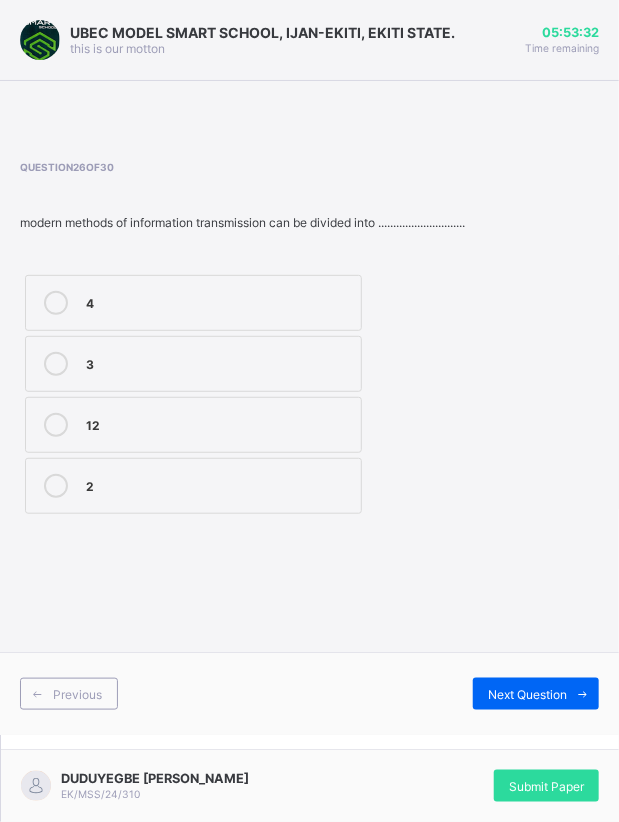 click on "Next Question" at bounding box center [536, 694] 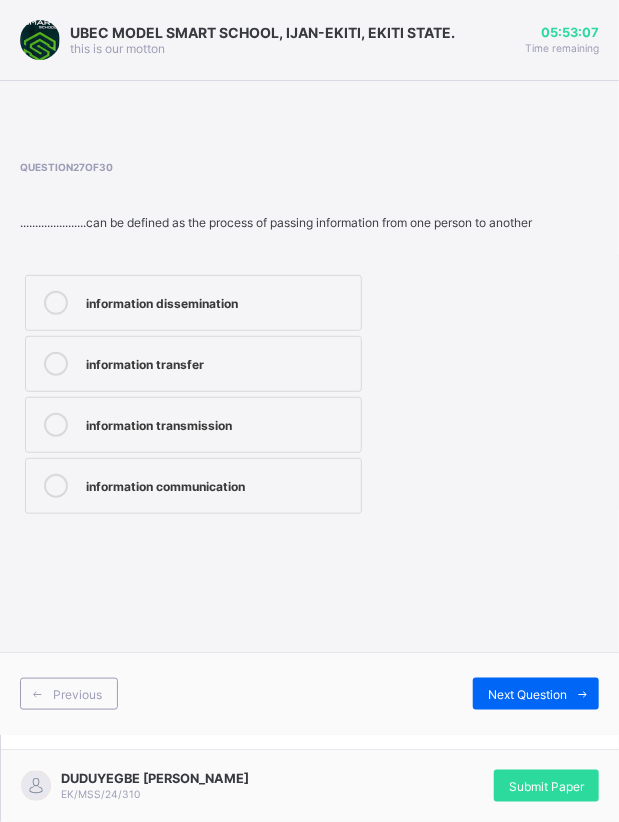 click on "information transmission" at bounding box center (218, 425) 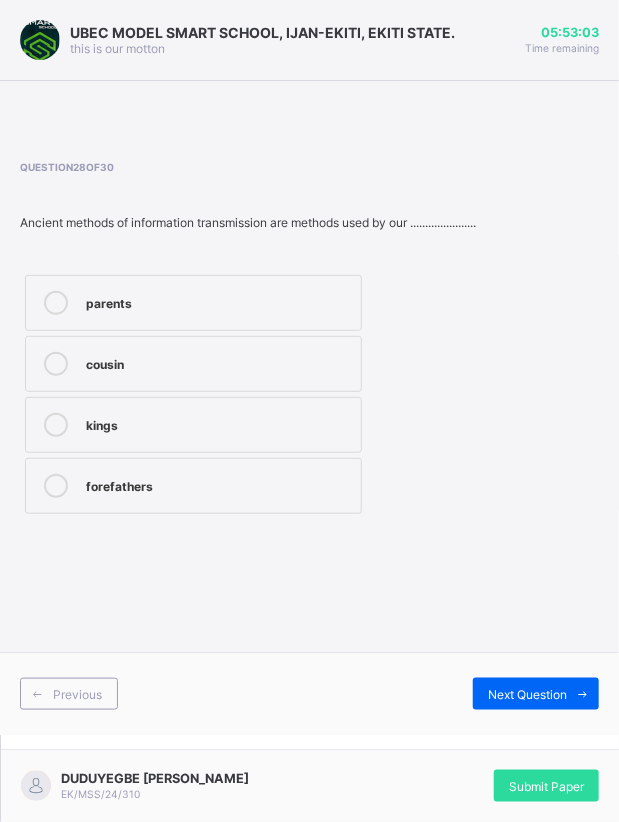 click on "forefathers" at bounding box center (193, 486) 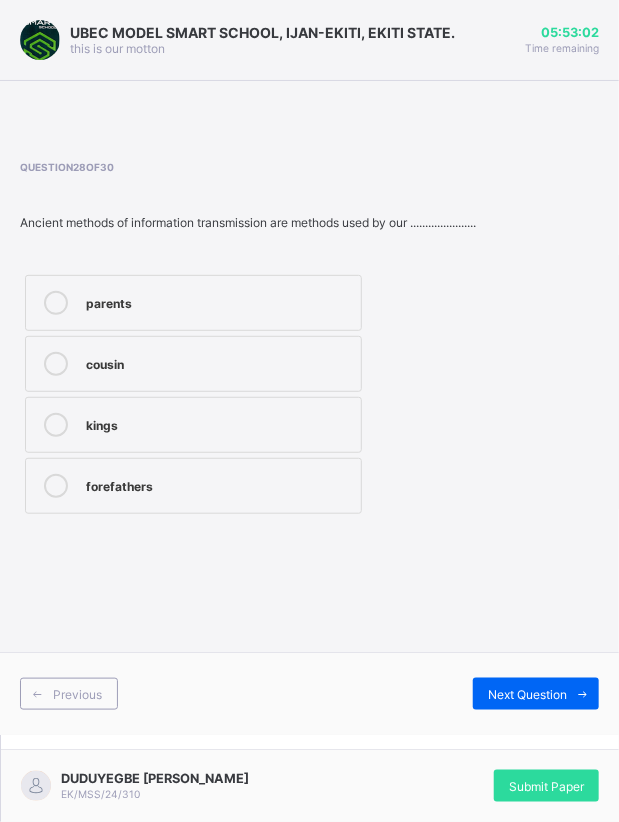 click on "Next Question" at bounding box center [536, 694] 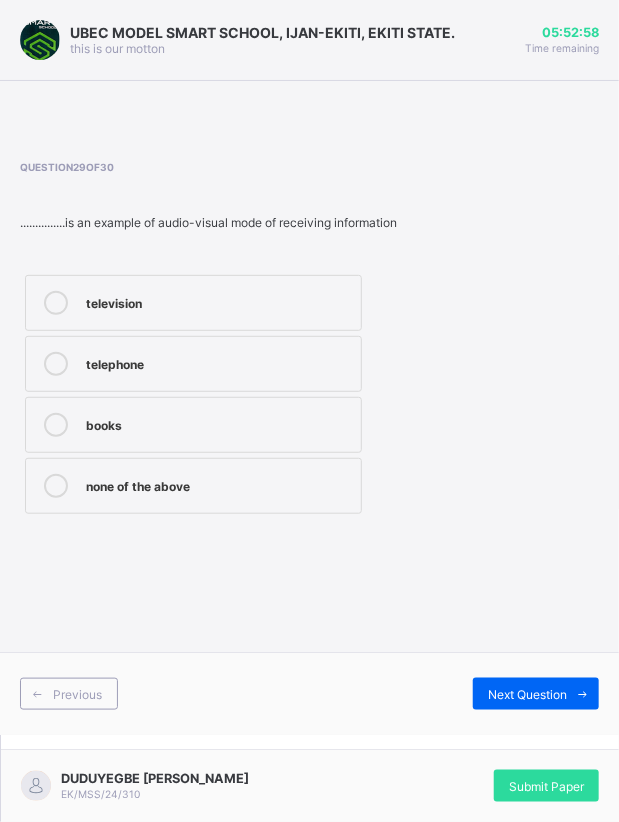 click on "television" at bounding box center (218, 303) 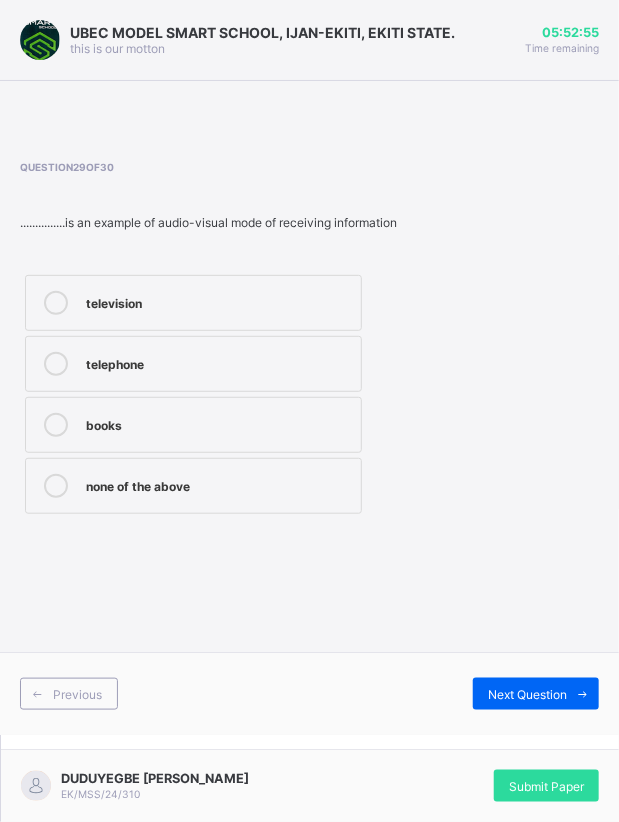 click on "telephone" at bounding box center [218, 362] 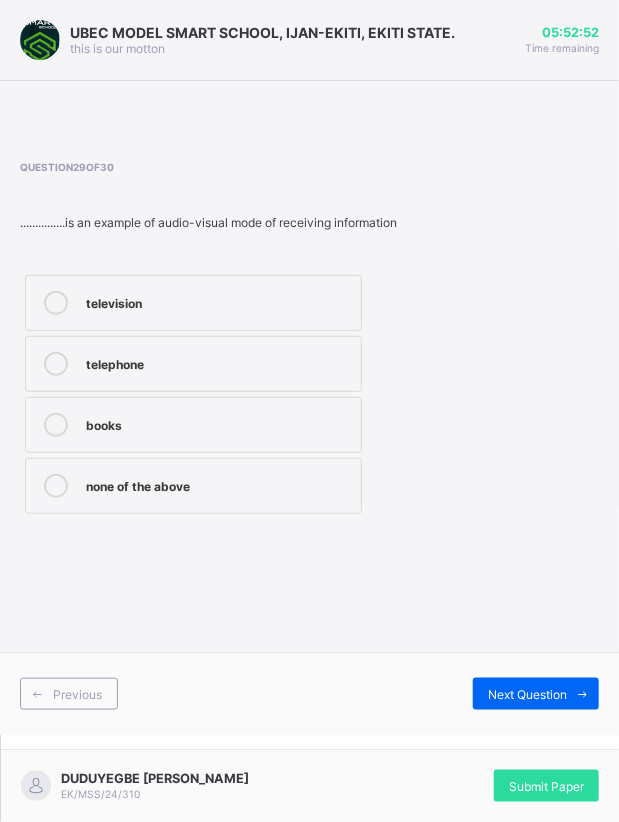 click on "Next Question" at bounding box center [527, 694] 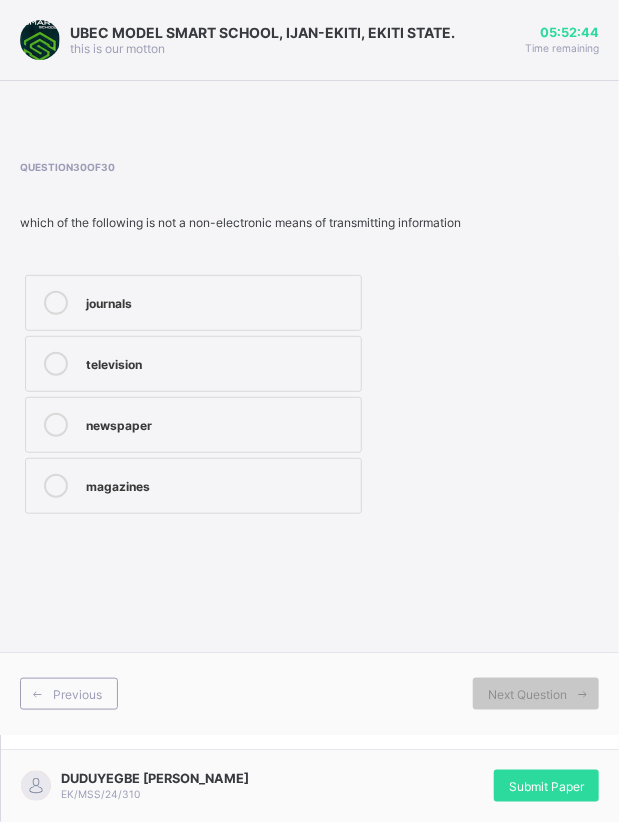 click on "newspaper" at bounding box center [193, 425] 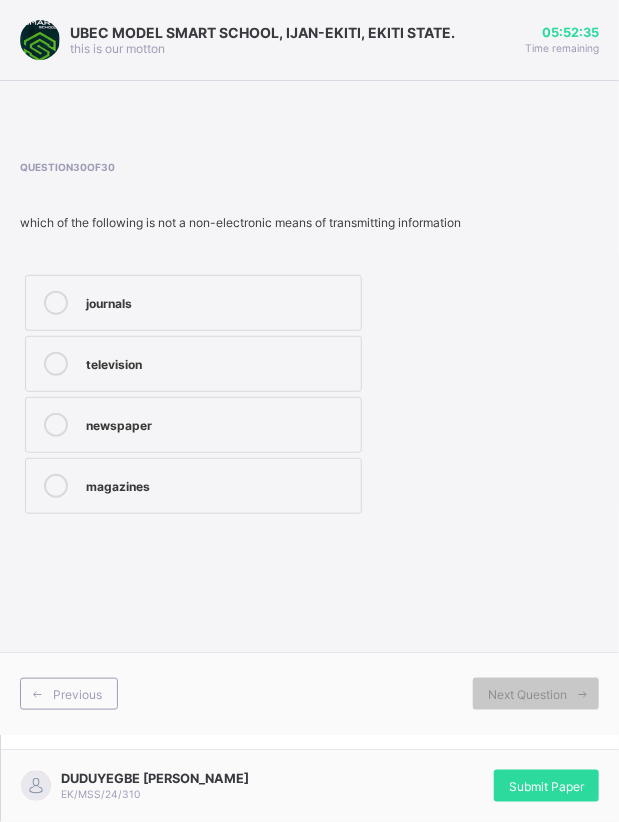 click on "Submit Paper" at bounding box center (546, 786) 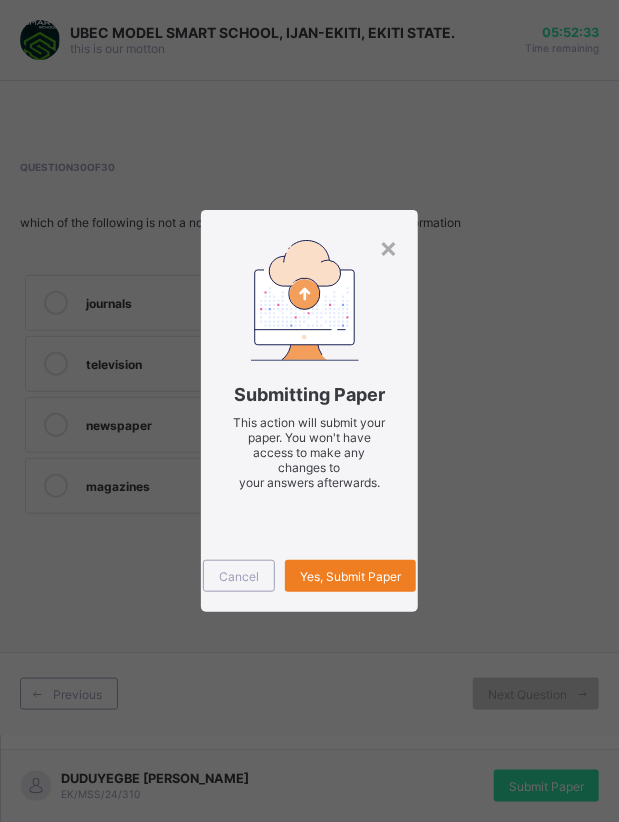 click on "Yes, Submit Paper" at bounding box center (350, 576) 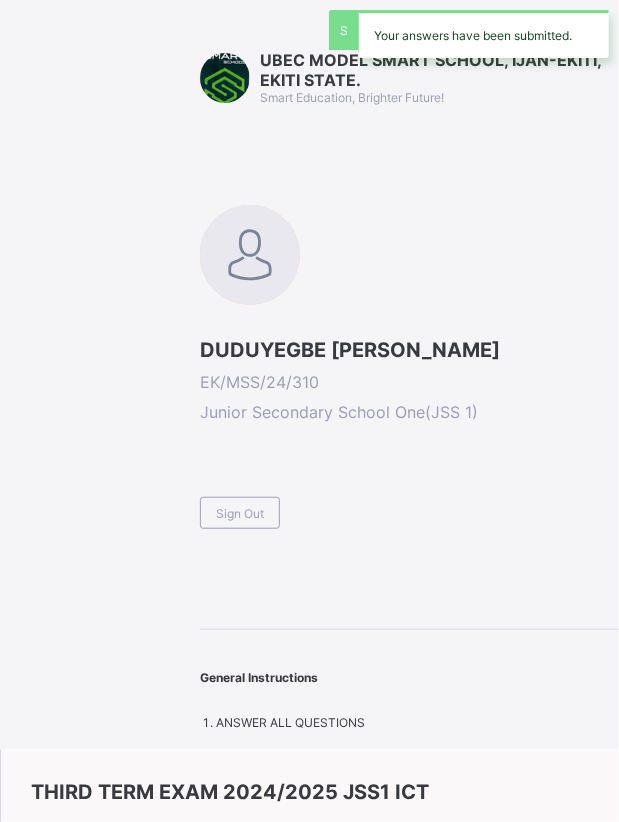 click on "UBEC MODEL SMART SCHOOL, IJAN-EKITI, EKITI STATE.   Smart Education, Brighter Future! DUDUYEGBE DANIEL  AYOMIDE EK/MSS/24/310 Junior Secondary School One  ( JSS 1 )  Sign Out   General Instructions  ANSWER ALL QUESTIONS" at bounding box center (409, 390) 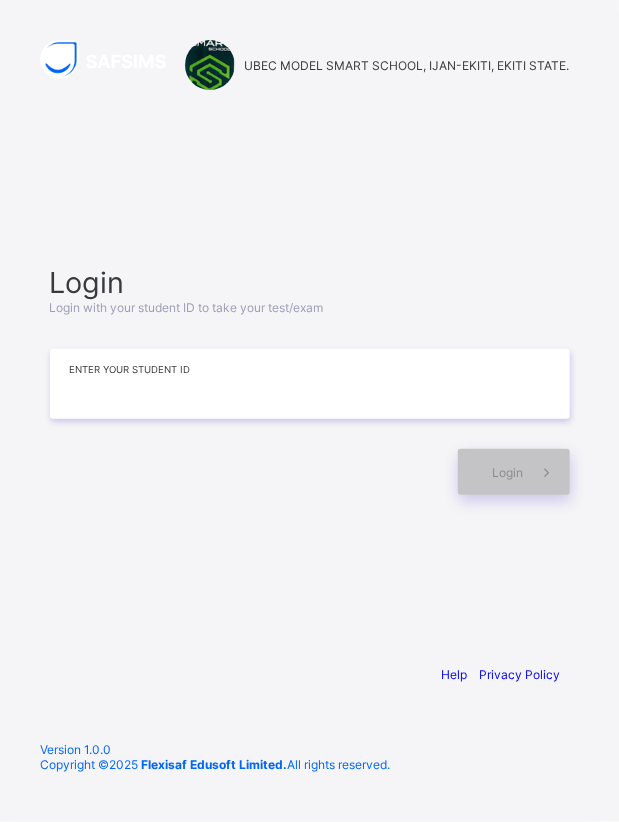 click at bounding box center (310, 384) 